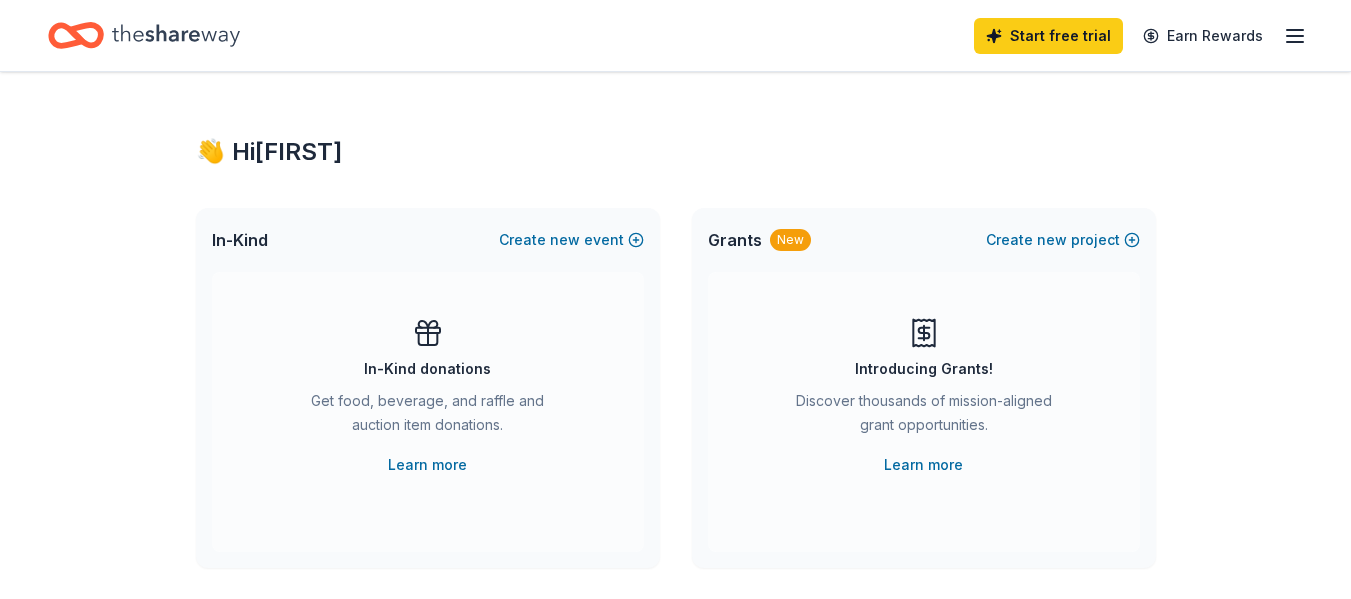 scroll, scrollTop: 0, scrollLeft: 0, axis: both 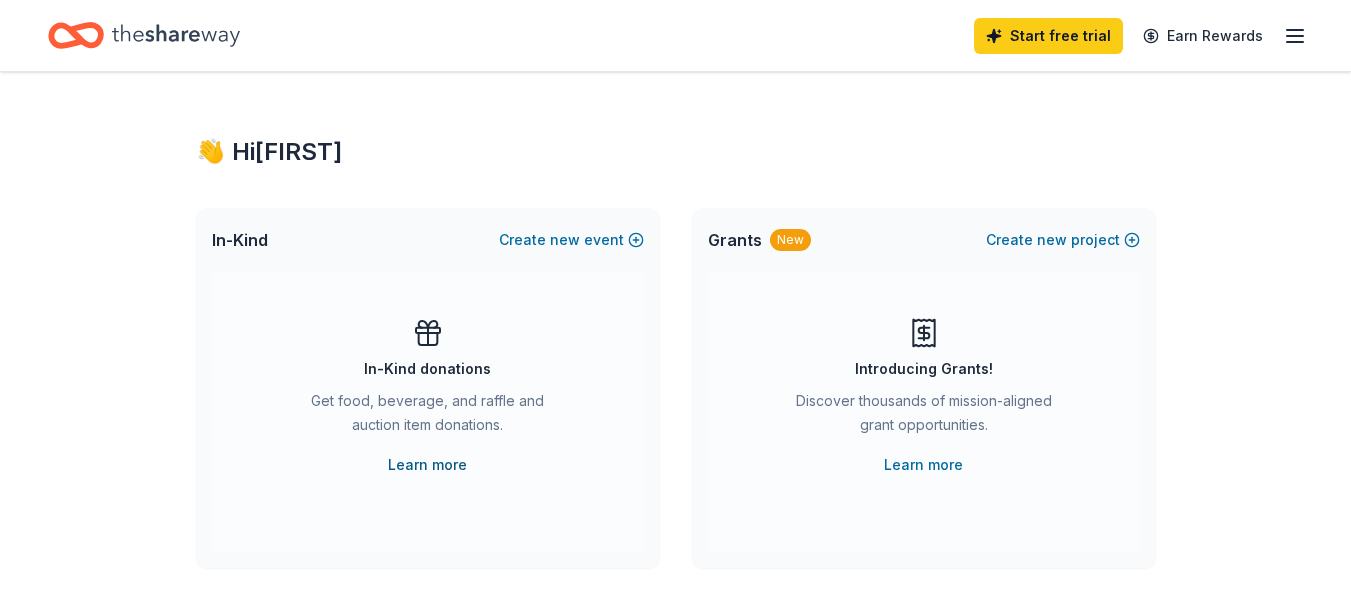 click on "Learn more" at bounding box center [427, 465] 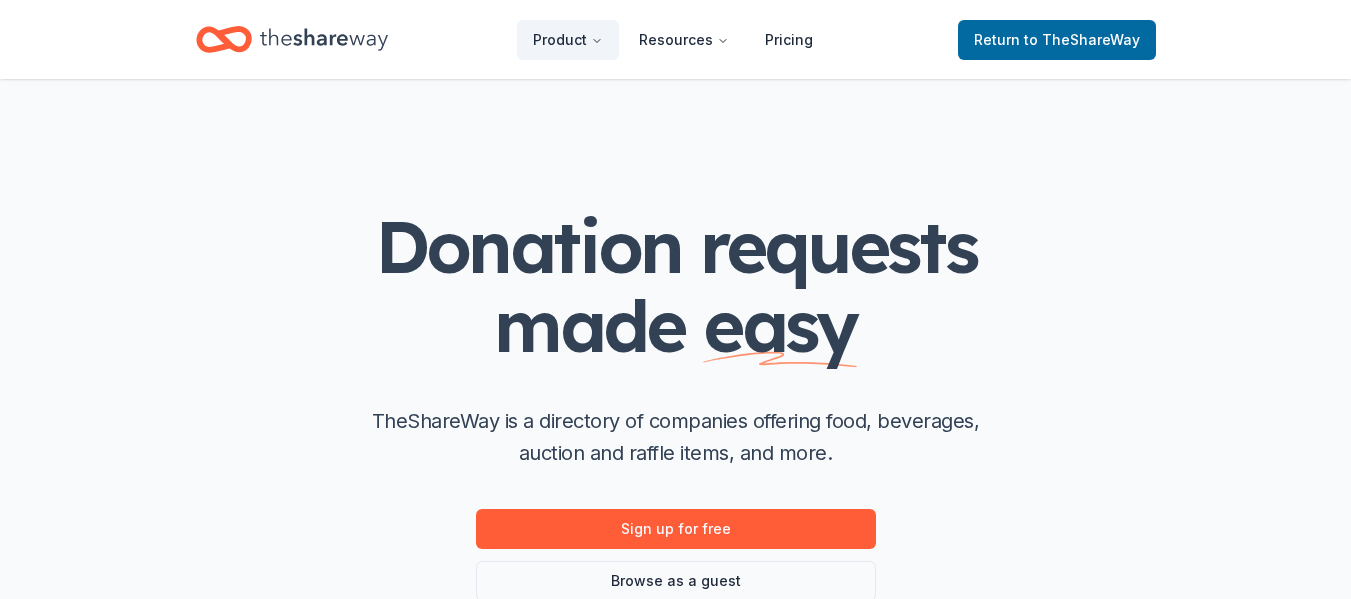scroll, scrollTop: 0, scrollLeft: 0, axis: both 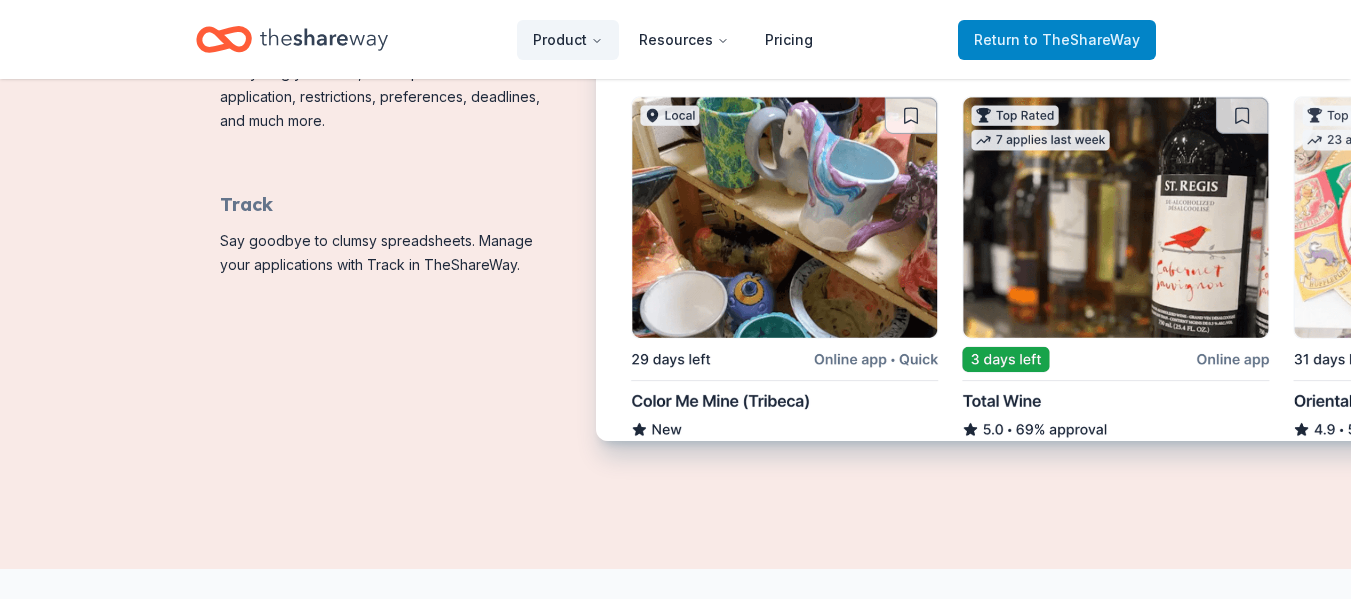 click on "to TheShareWay" at bounding box center [1082, 39] 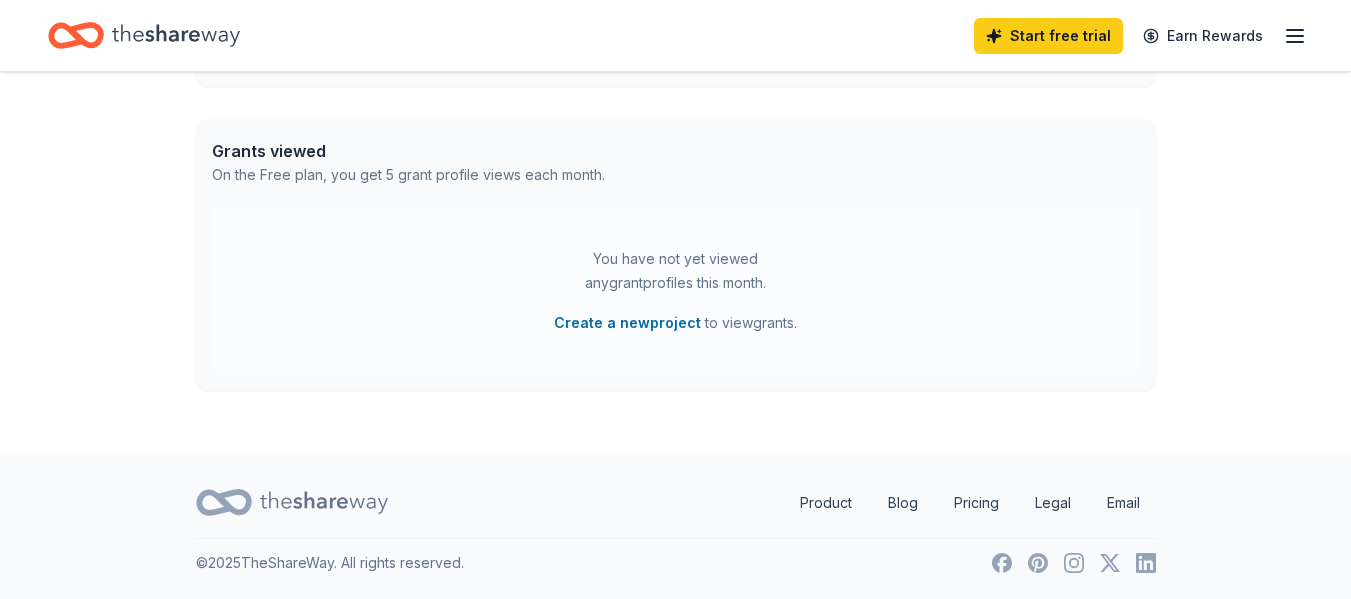 scroll, scrollTop: 0, scrollLeft: 0, axis: both 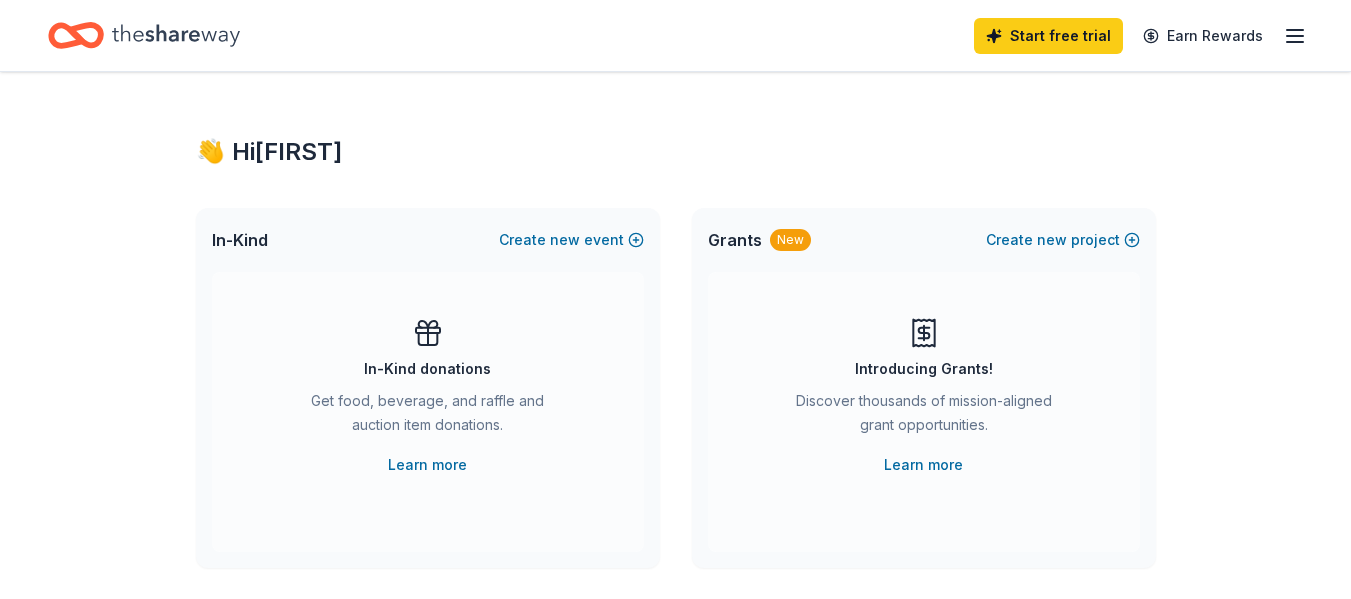 click on "Start free  trial" at bounding box center [1048, 36] 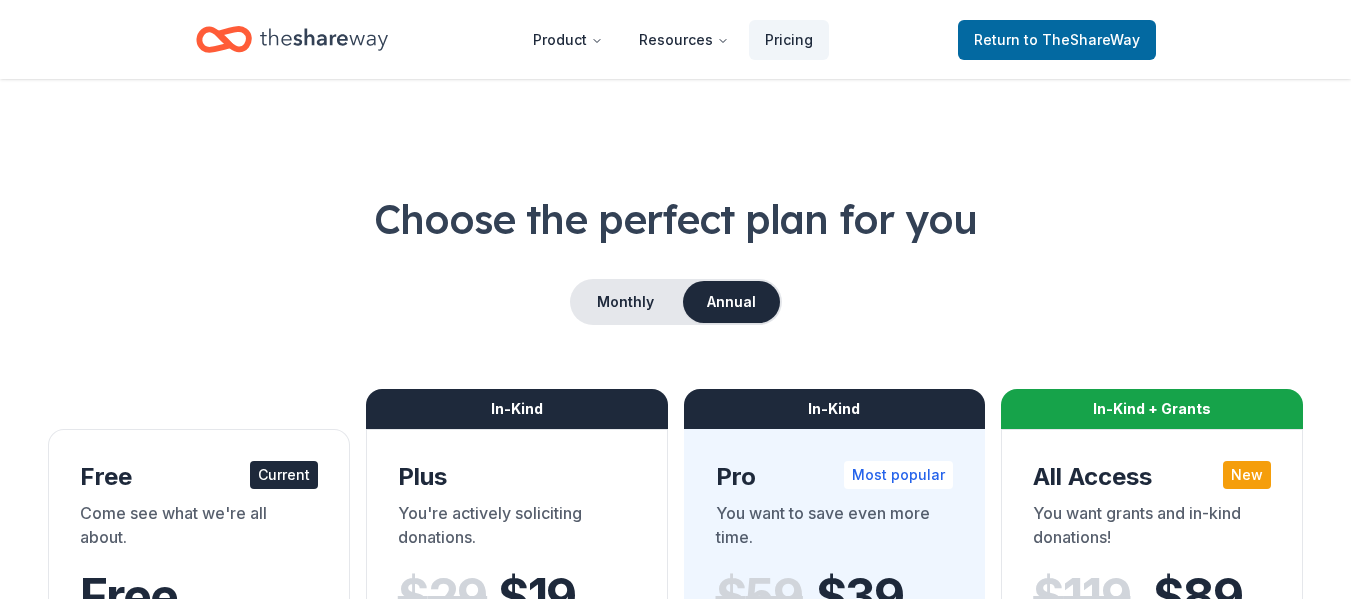 click on "Come see what we're all about." at bounding box center [199, 529] 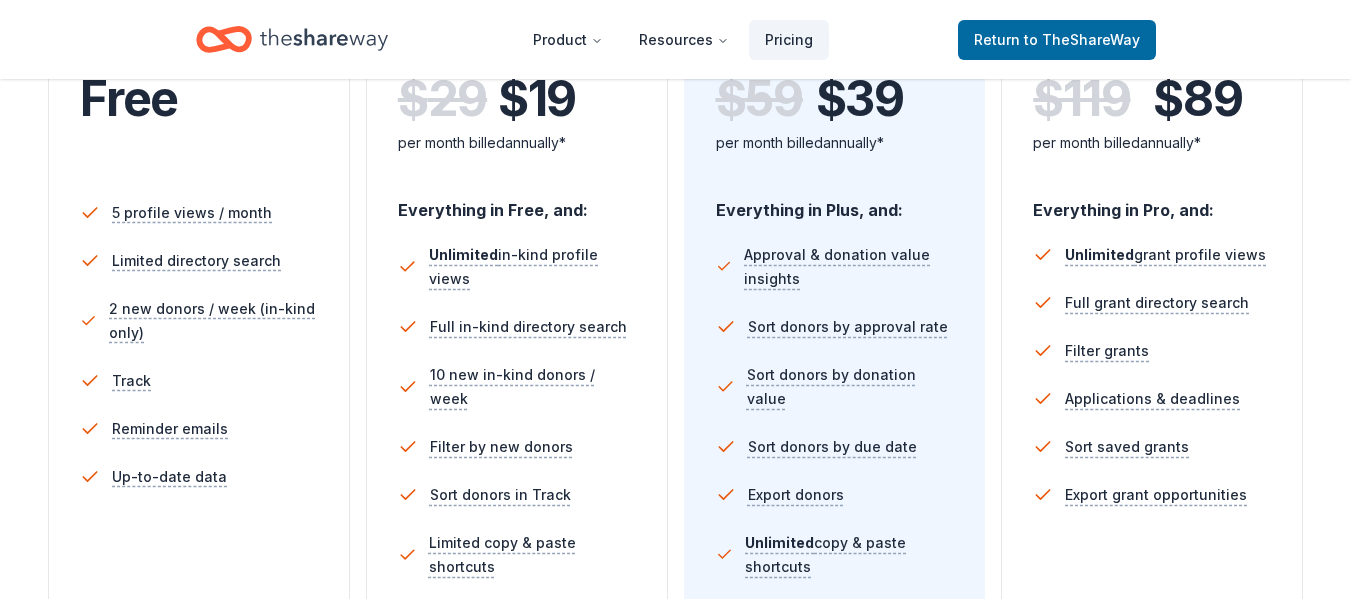 scroll, scrollTop: 0, scrollLeft: 0, axis: both 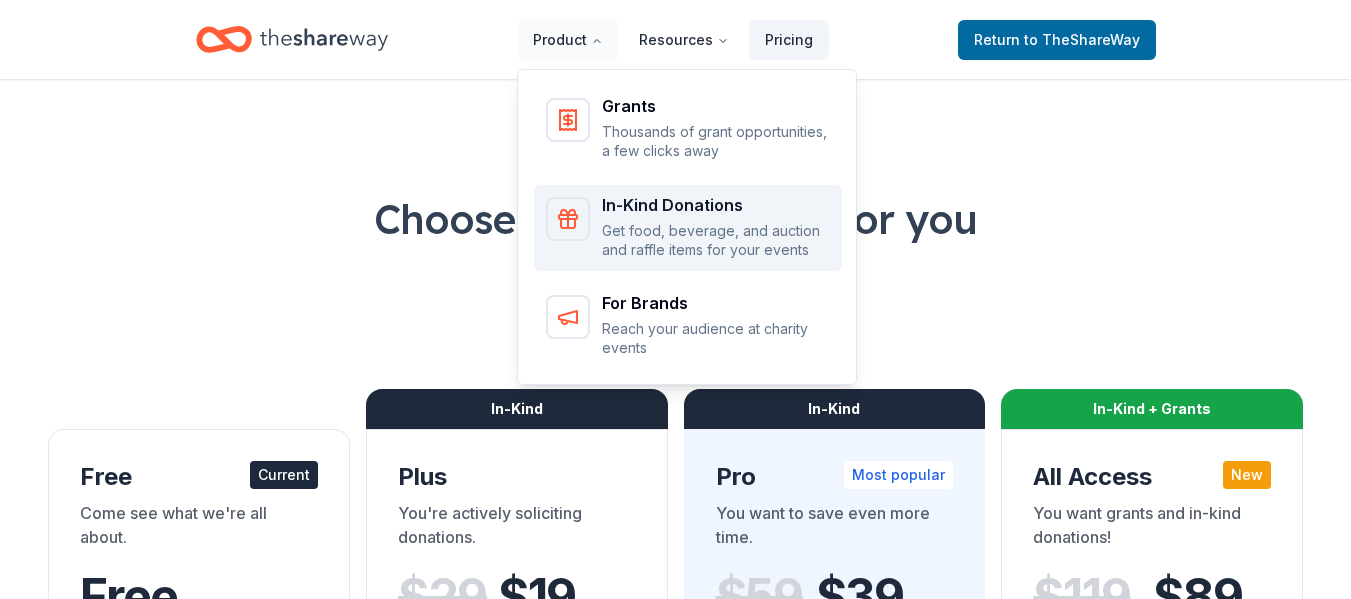 click 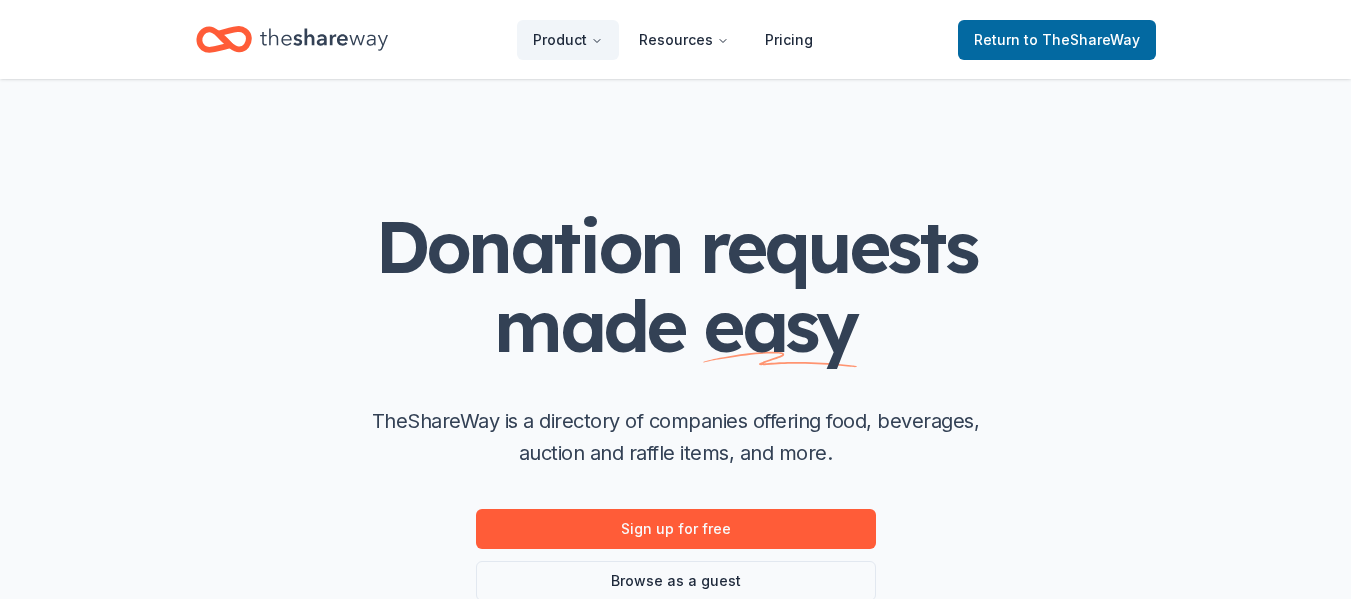 scroll, scrollTop: 0, scrollLeft: 0, axis: both 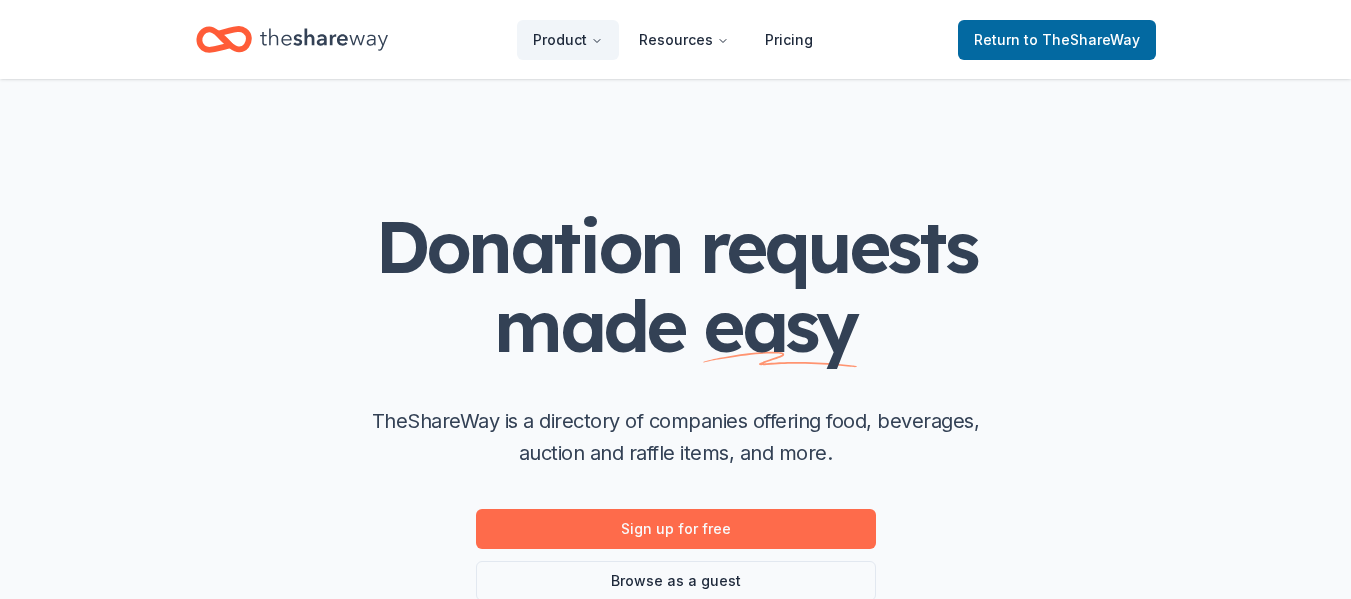click on "Sign up for free" at bounding box center [676, 529] 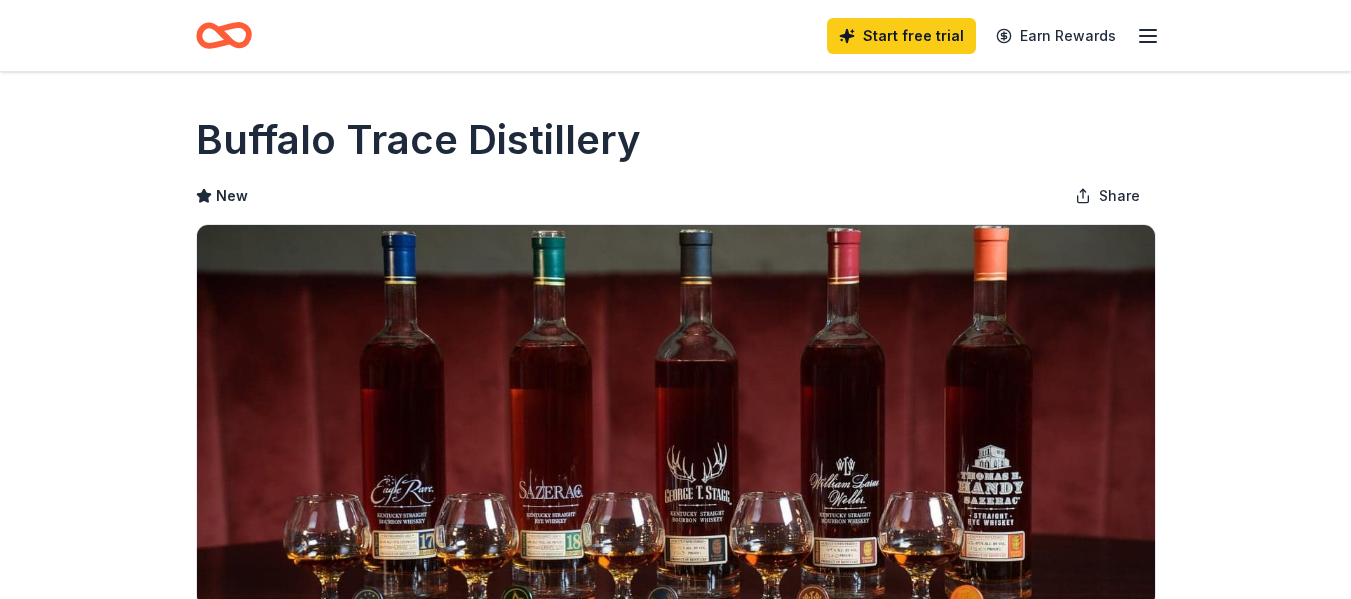 scroll, scrollTop: 0, scrollLeft: 0, axis: both 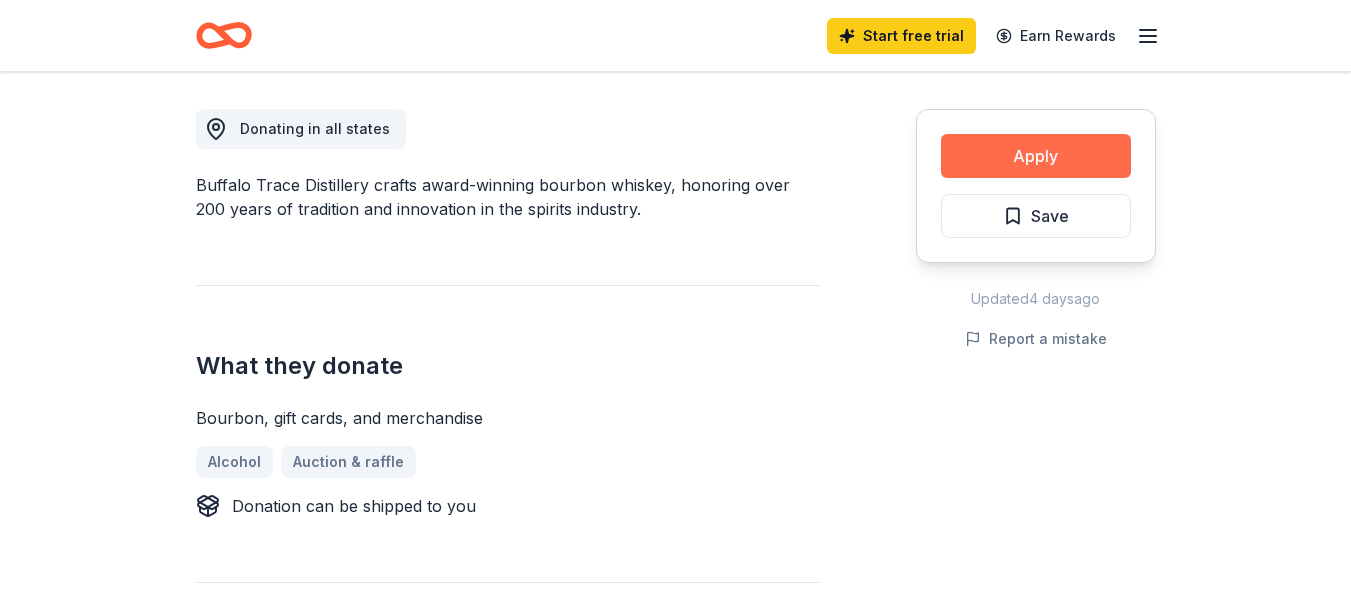 click on "Apply" at bounding box center (1036, 156) 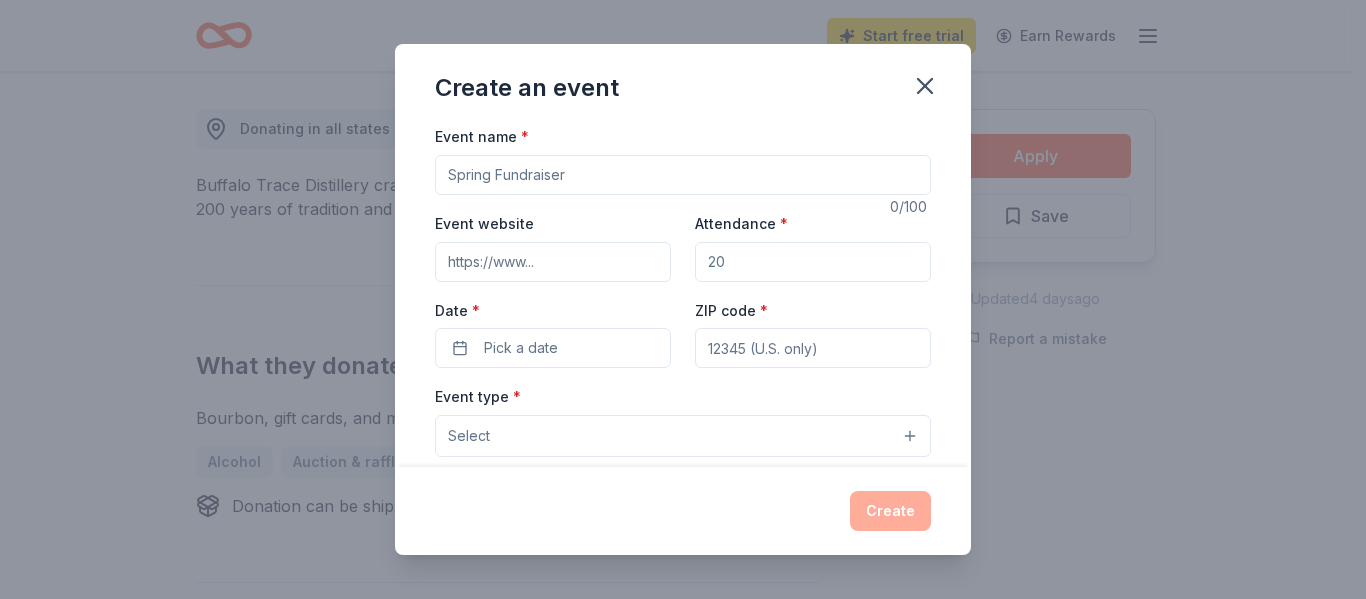 click on "Event name *" at bounding box center [683, 175] 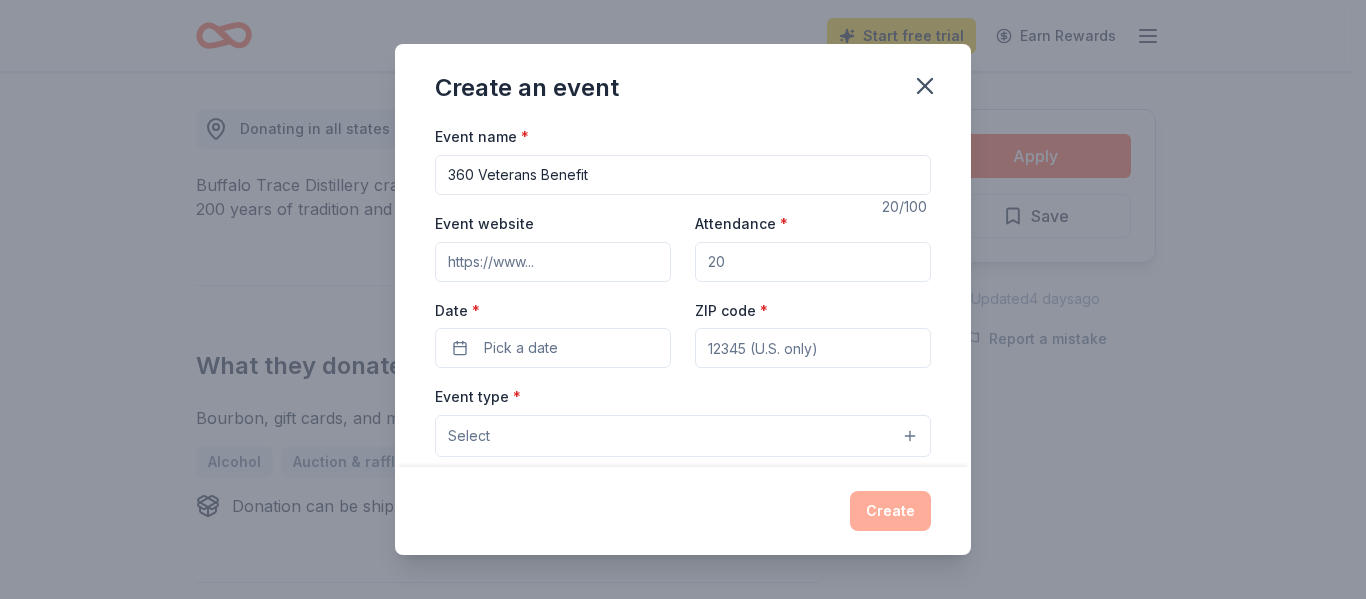 type on "360 Veterans Benefit" 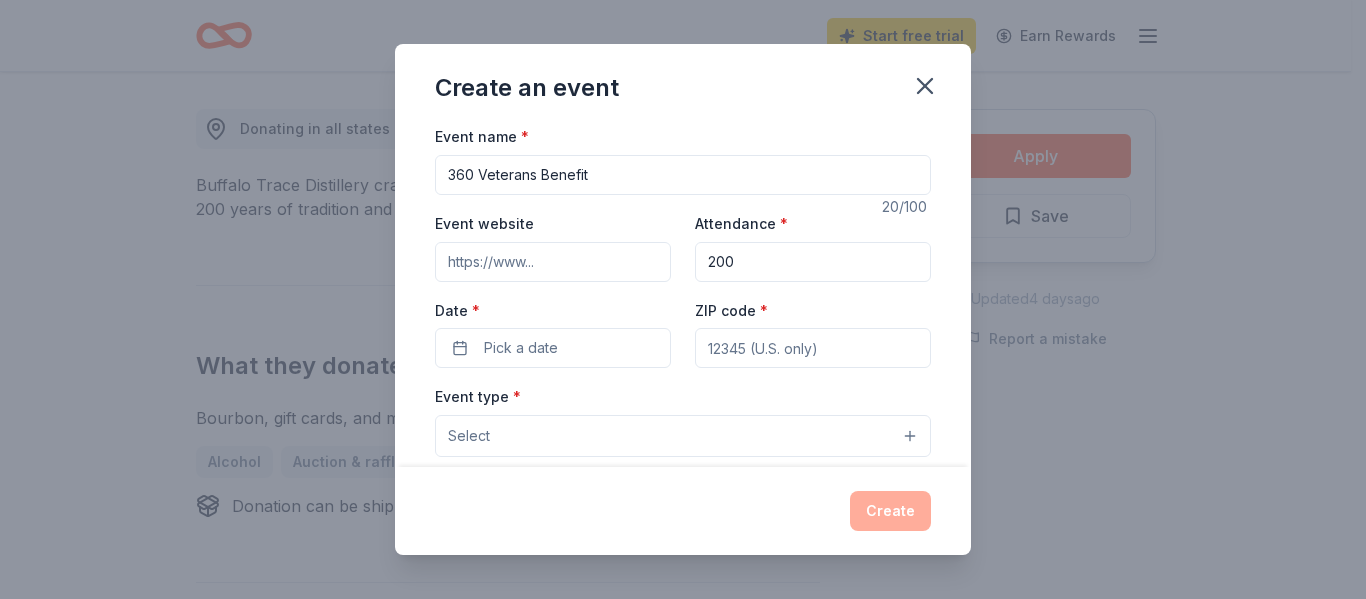 type on "200" 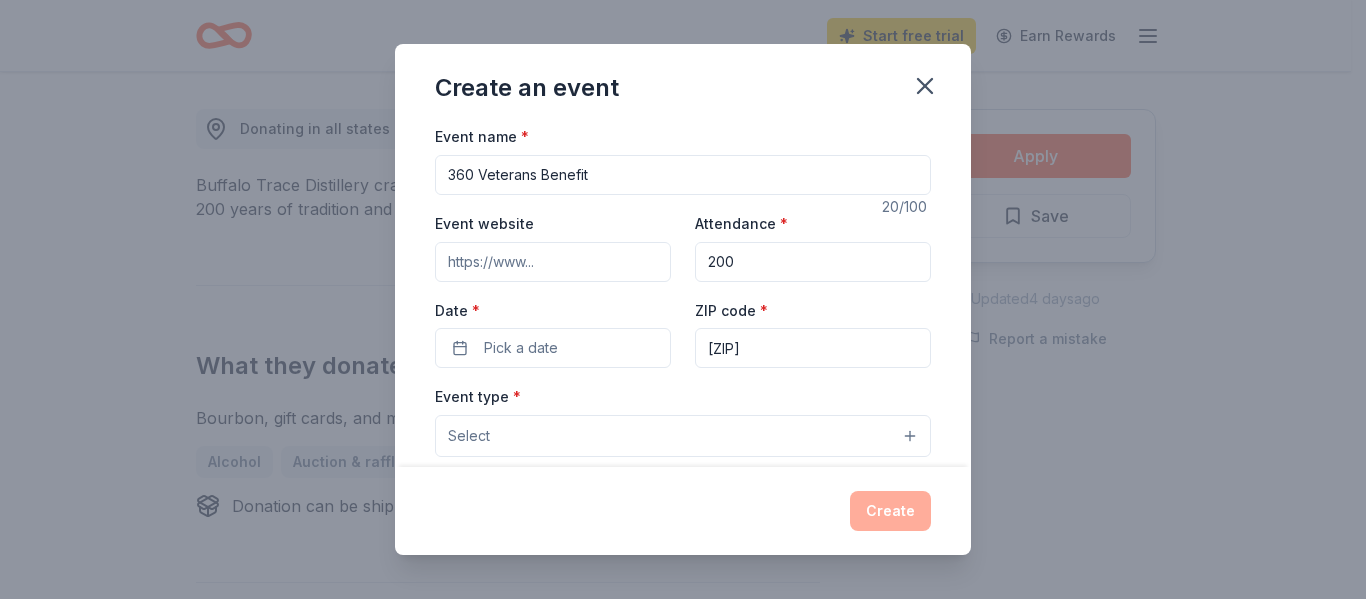 type on "44515" 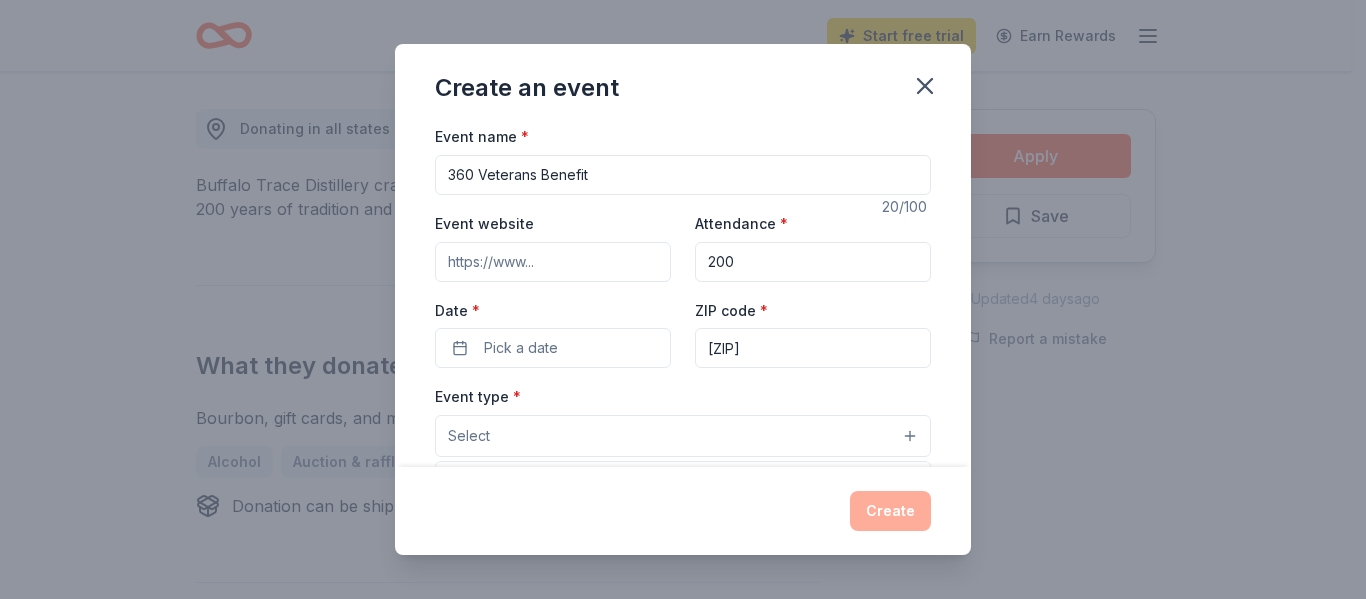 click on "Select" at bounding box center [683, 436] 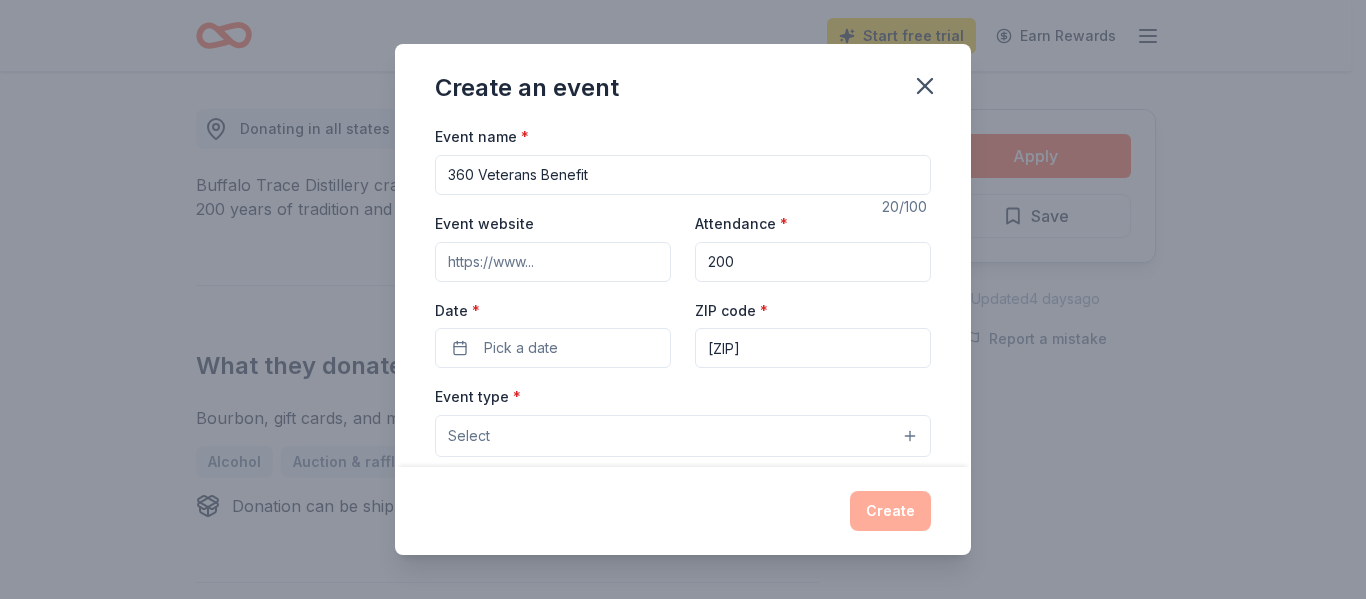 click on "Select" at bounding box center (683, 436) 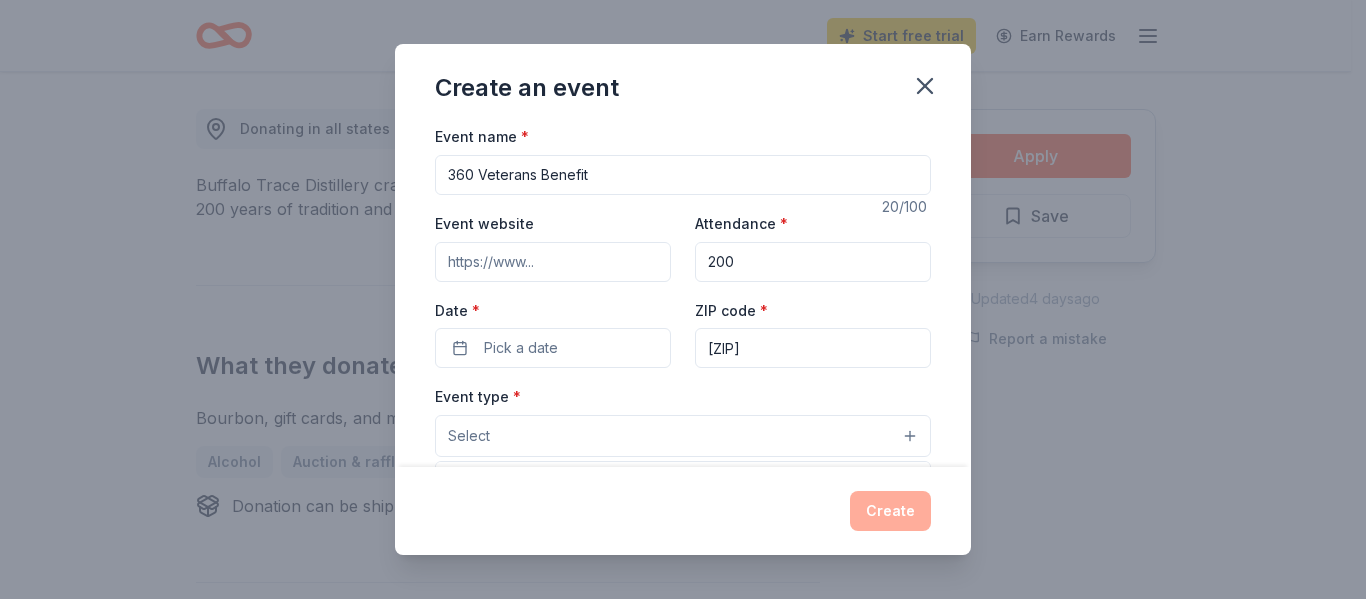 click on "Select" at bounding box center [683, 436] 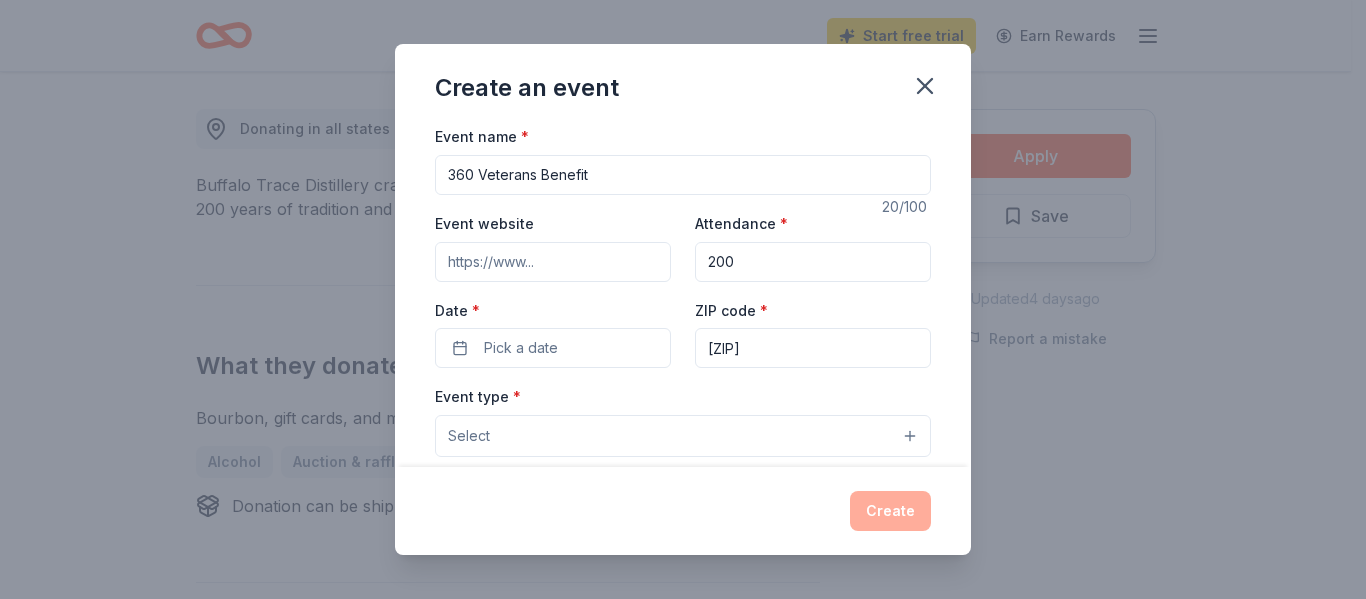 drag, startPoint x: 687, startPoint y: 436, endPoint x: 623, endPoint y: 425, distance: 64.93843 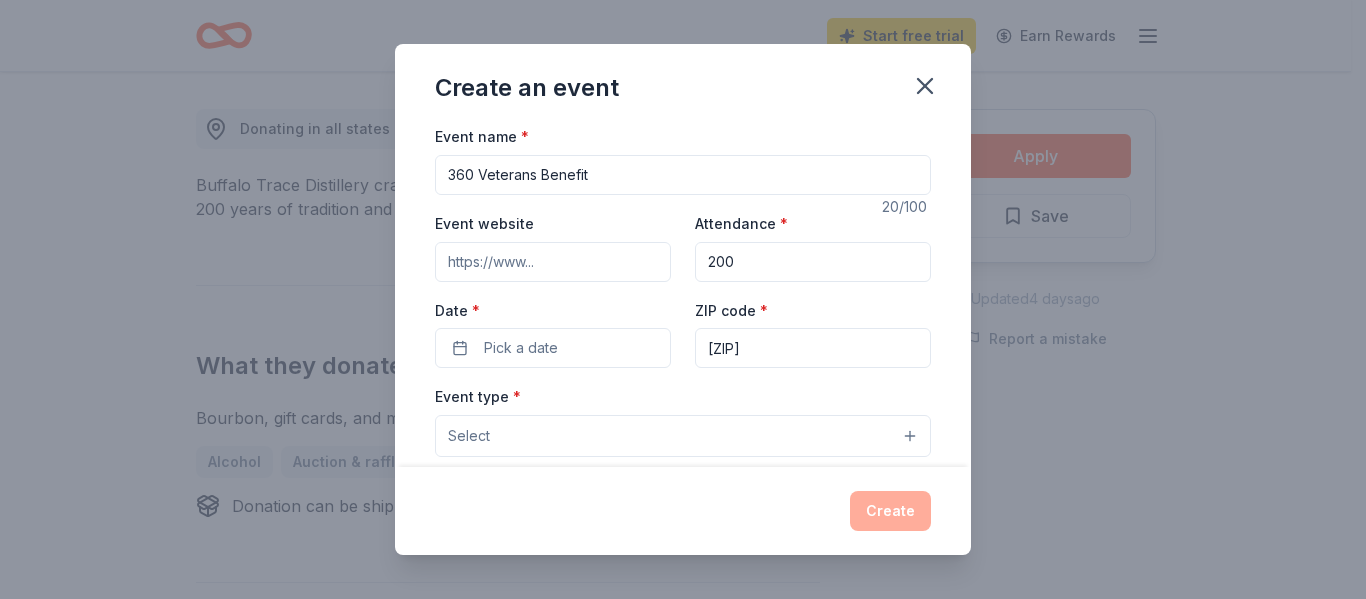 click on "Select" at bounding box center [683, 436] 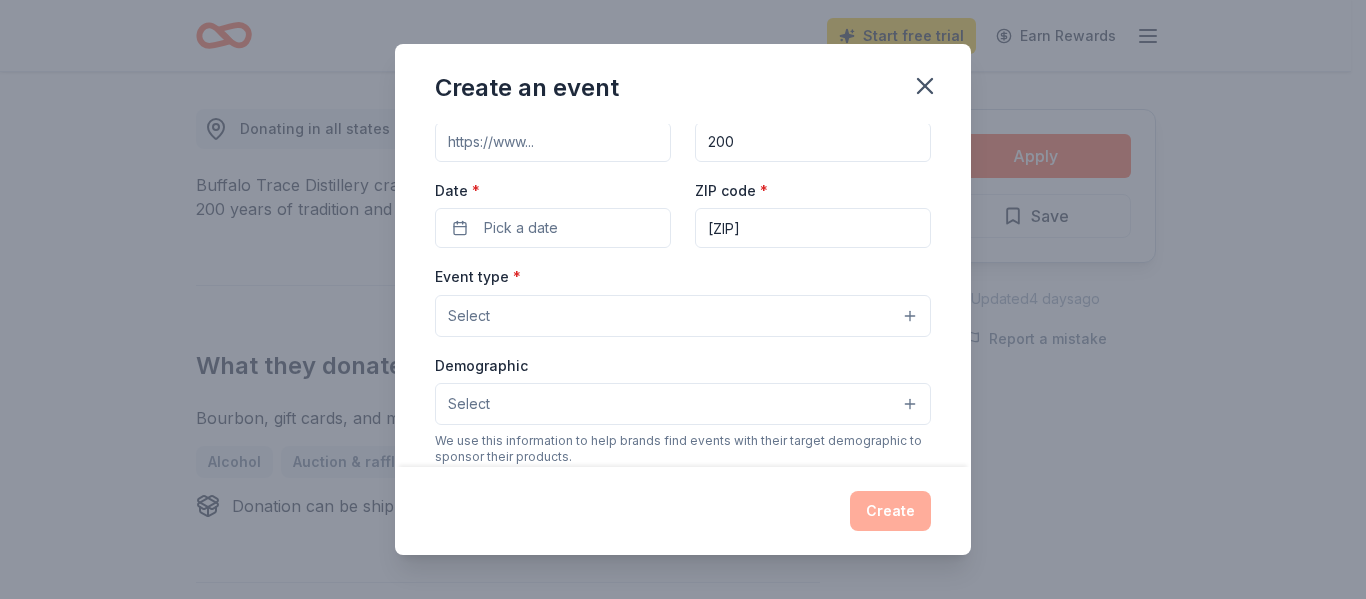 scroll, scrollTop: 160, scrollLeft: 0, axis: vertical 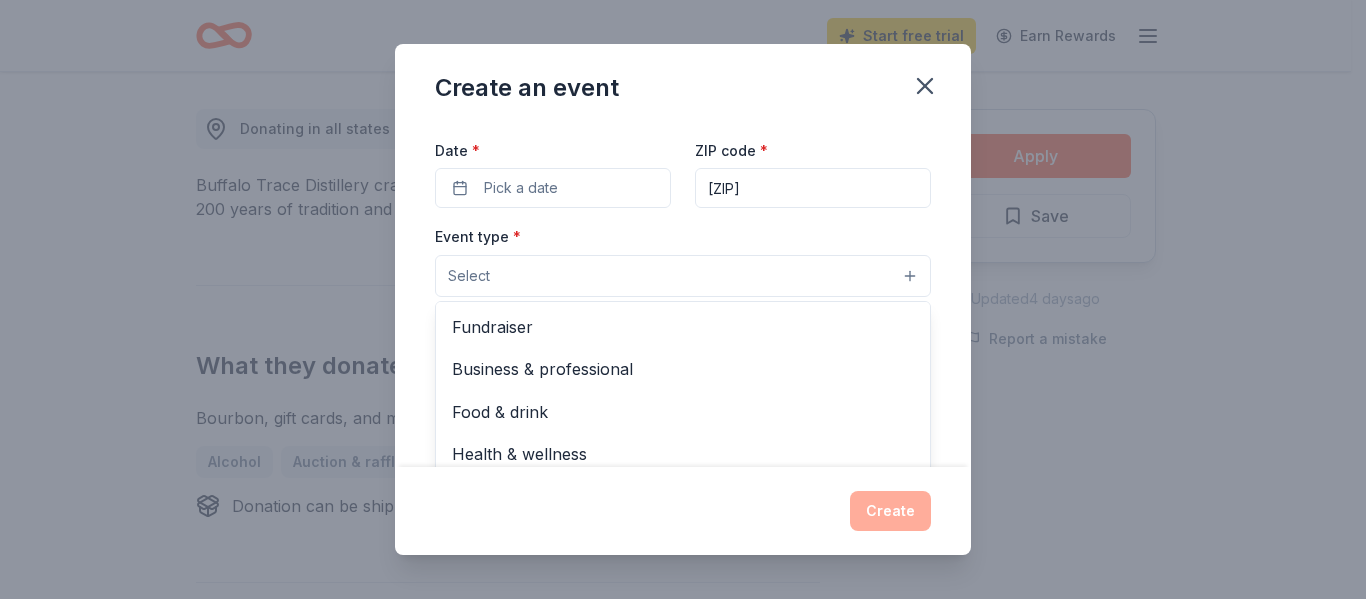 click on "Select" at bounding box center (683, 276) 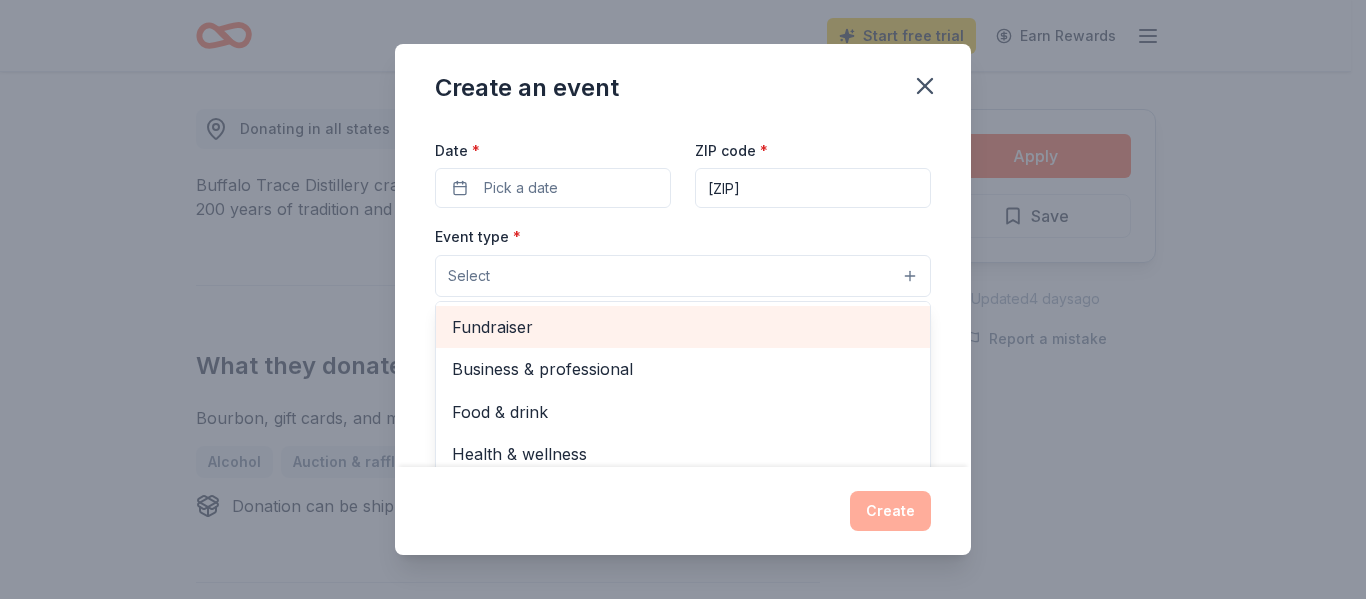 click on "Fundraiser" at bounding box center [683, 327] 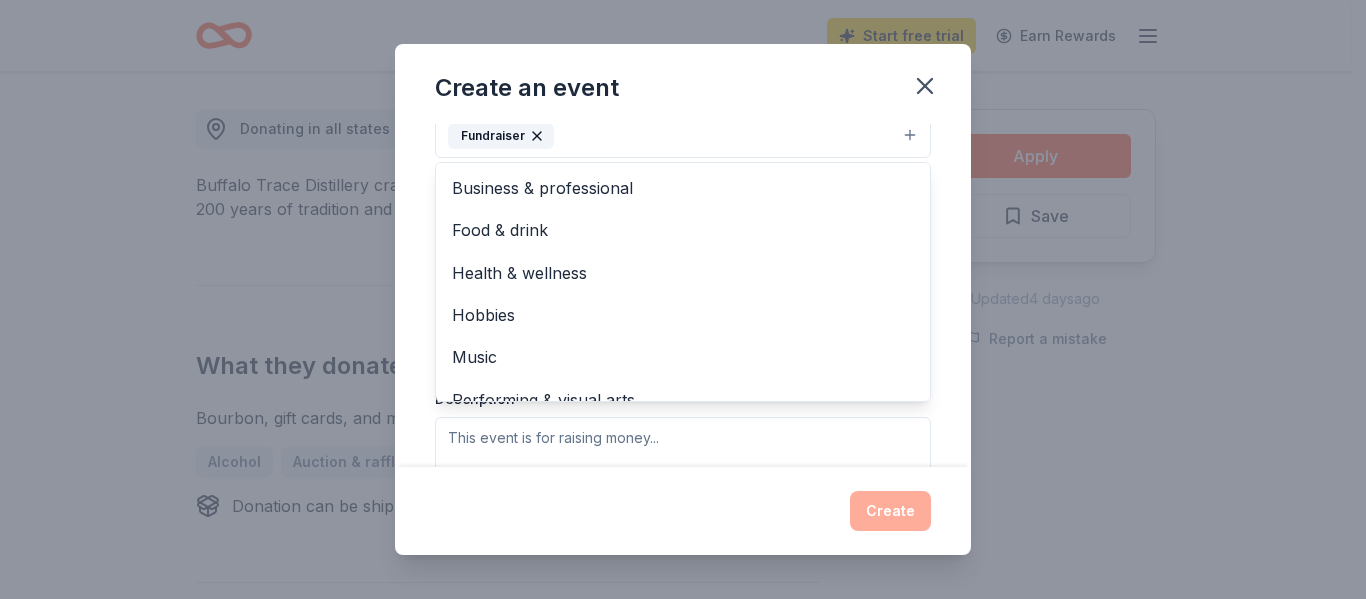 scroll, scrollTop: 320, scrollLeft: 0, axis: vertical 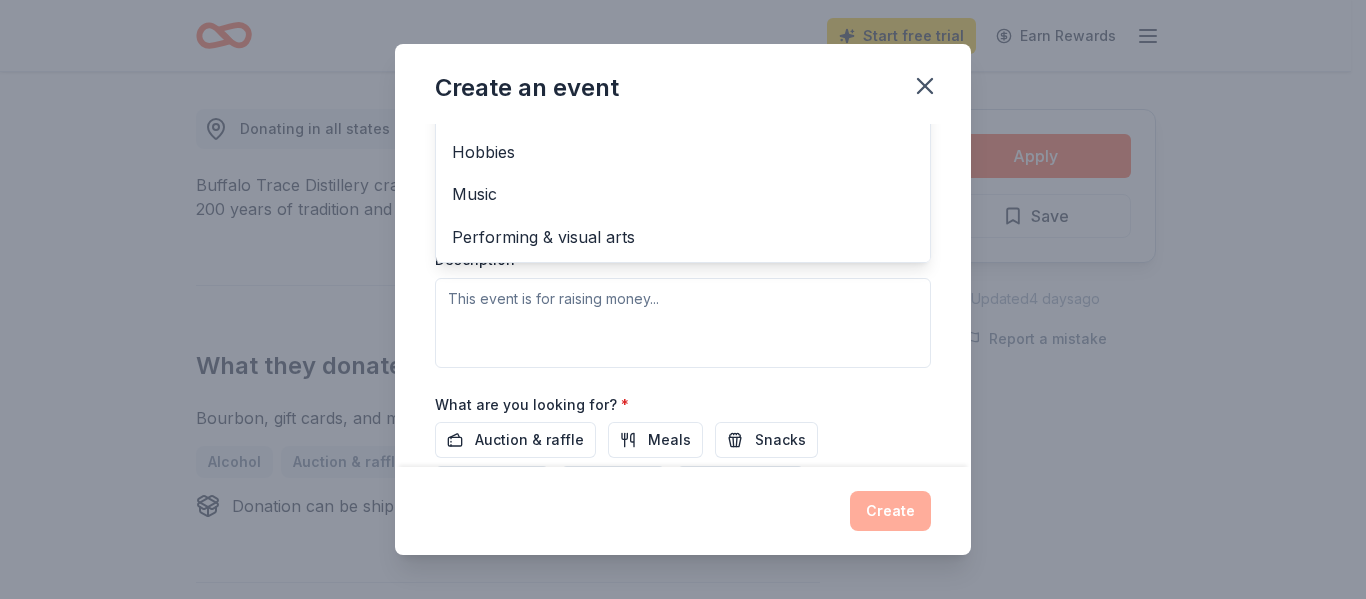 click on "Event name * 360 Veterans Benefit 20 /100 Event website Attendance * 200 Date * Pick a date ZIP code * 44515 Event type * Fundraiser Business & professional Food & drink Health & wellness Hobbies Music Performing & visual arts Demographic Select We use this information to help brands find events with their target demographic to sponsor their products. Mailing address Apt/unit Description What are you looking for? * Auction & raffle Meals Snacks Desserts Alcohol Beverages Send me reminders Email me reminders of donor application deadlines Recurring event" at bounding box center (683, 295) 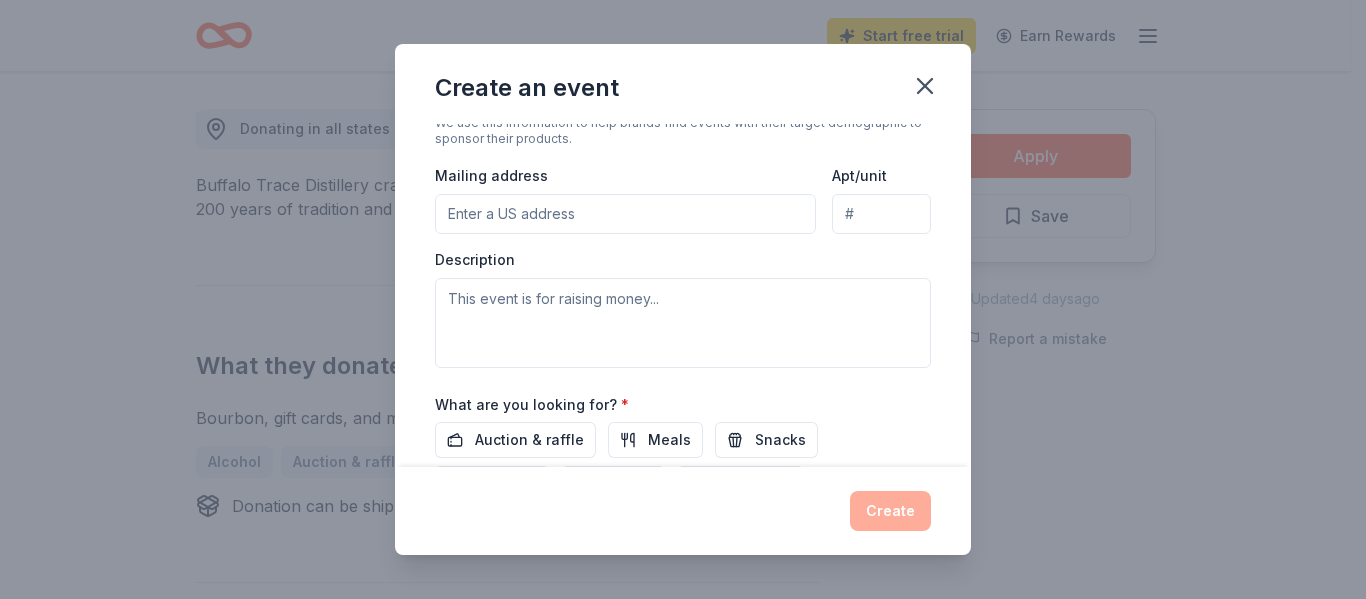 scroll, scrollTop: 141, scrollLeft: 0, axis: vertical 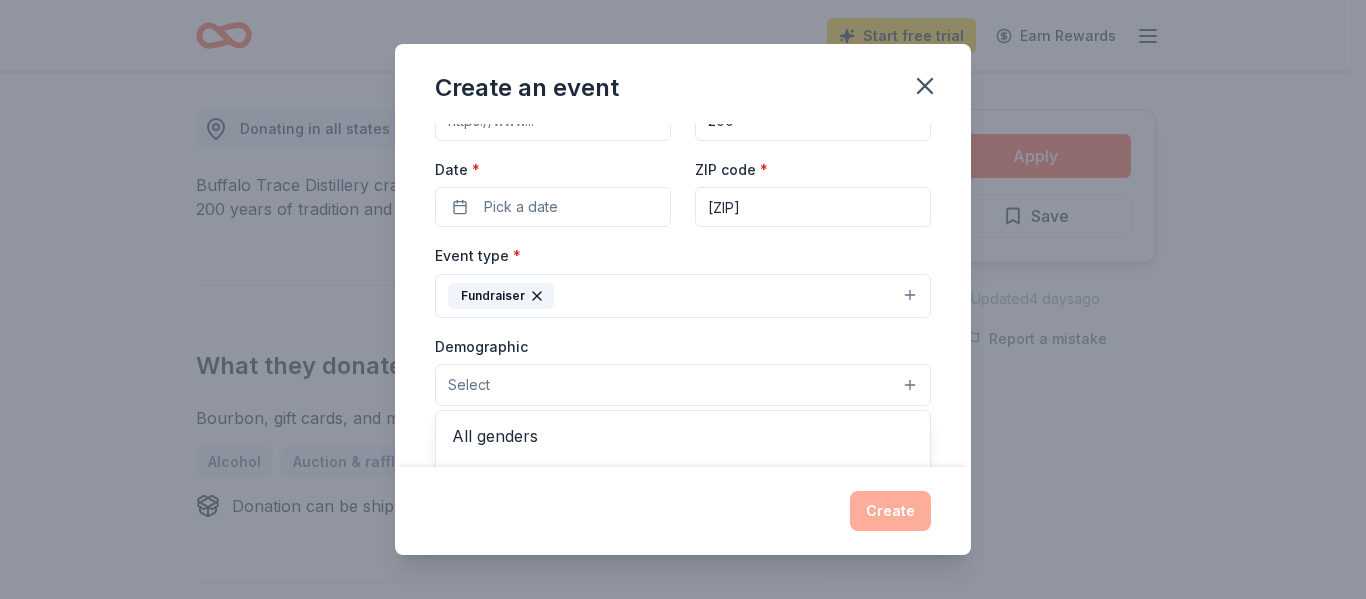click on "Select" at bounding box center (683, 385) 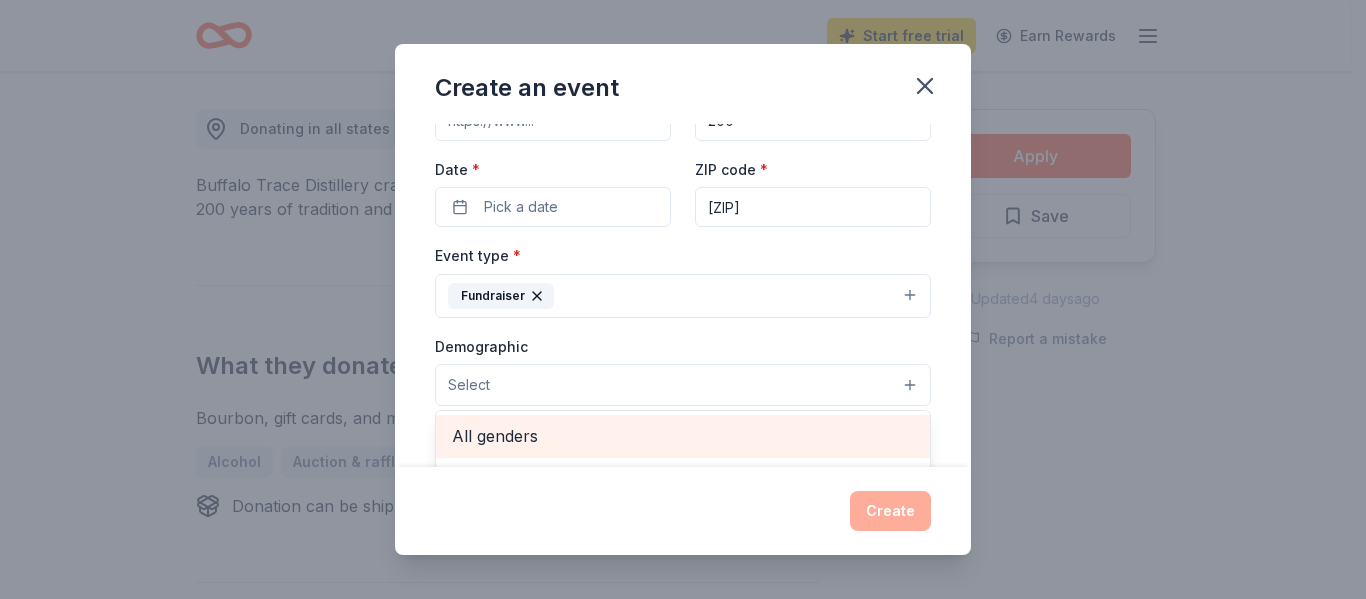 click on "All genders" at bounding box center [683, 436] 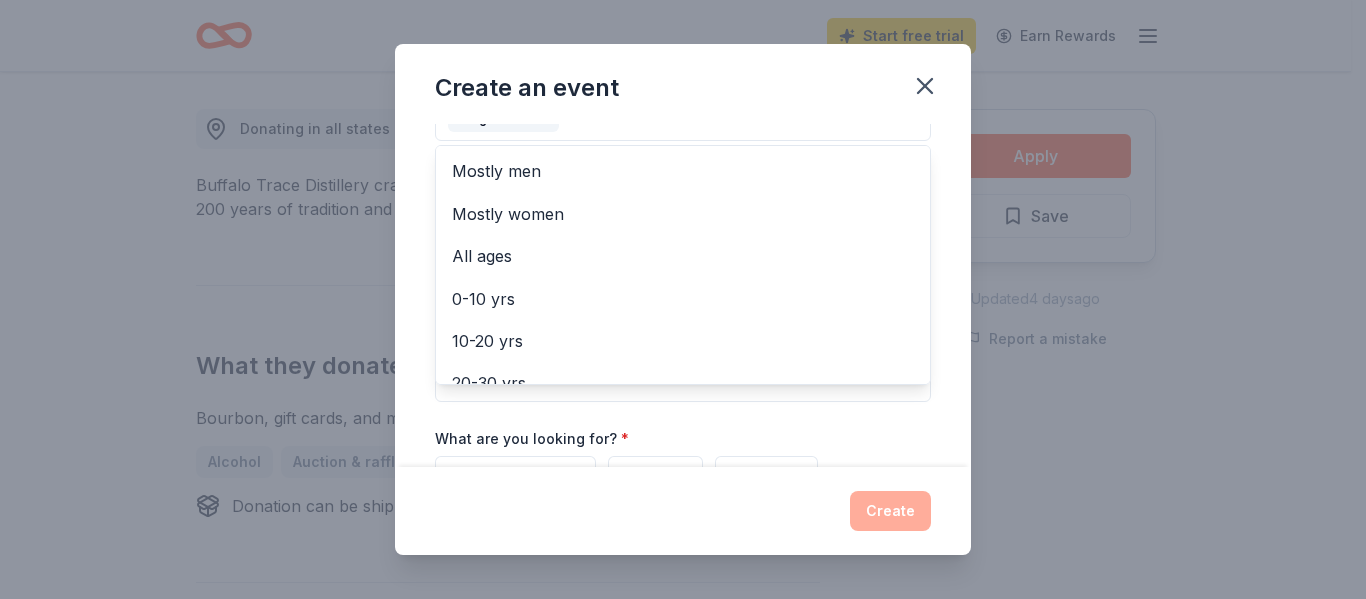 scroll, scrollTop: 448, scrollLeft: 0, axis: vertical 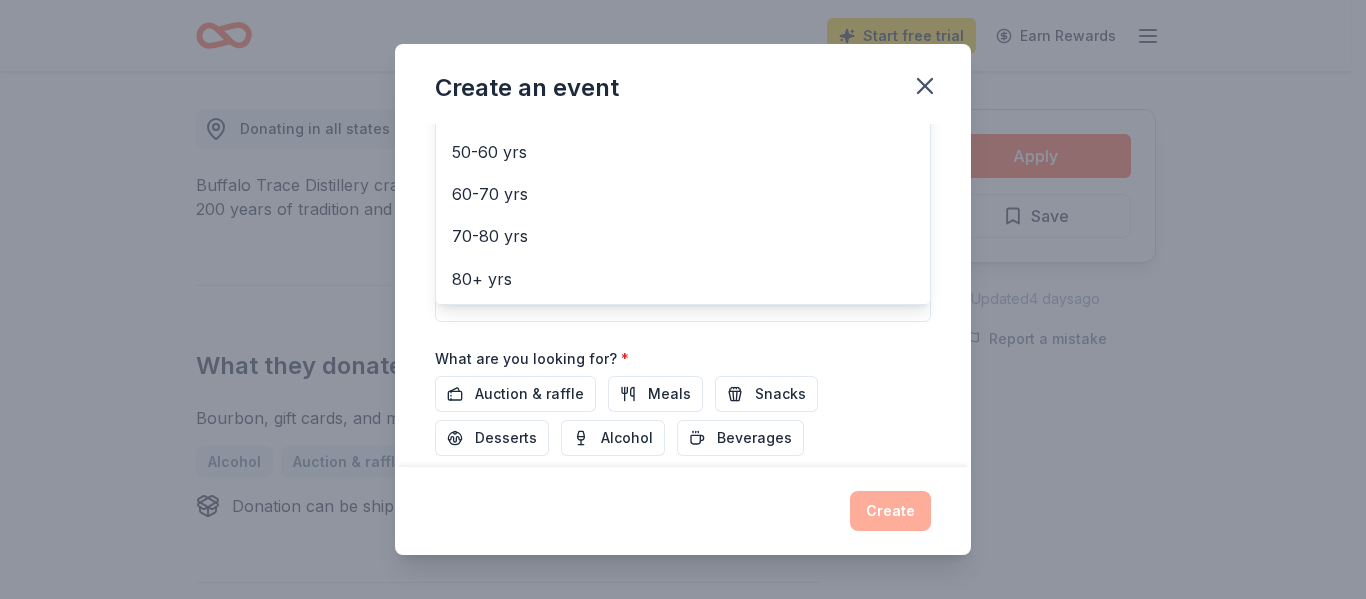 click on "Event name * 360 Veterans Benefit 20 /100 Event website Attendance * 200 Date * Pick a date ZIP code * 44515 Event type * Fundraiser Demographic All genders Mostly men Mostly women All ages 0-10 yrs 10-20 yrs 20-30 yrs 30-40 yrs 40-50 yrs 50-60 yrs 60-70 yrs 70-80 yrs 80+ yrs We use this information to help brands find events with their target demographic to sponsor their products. Mailing address Apt/unit Description What are you looking for? * Auction & raffle Meals Snacks Desserts Alcohol Beverages Send me reminders Email me reminders of donor application deadlines Recurring event" at bounding box center (683, 100) 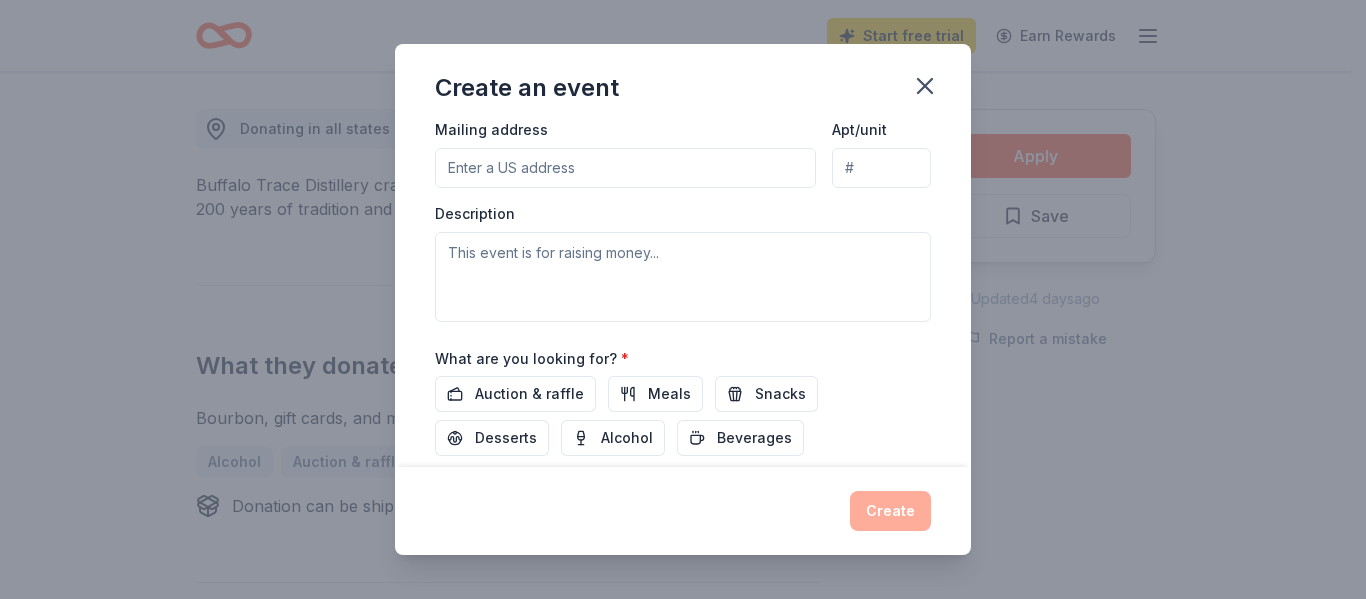 scroll, scrollTop: 232, scrollLeft: 0, axis: vertical 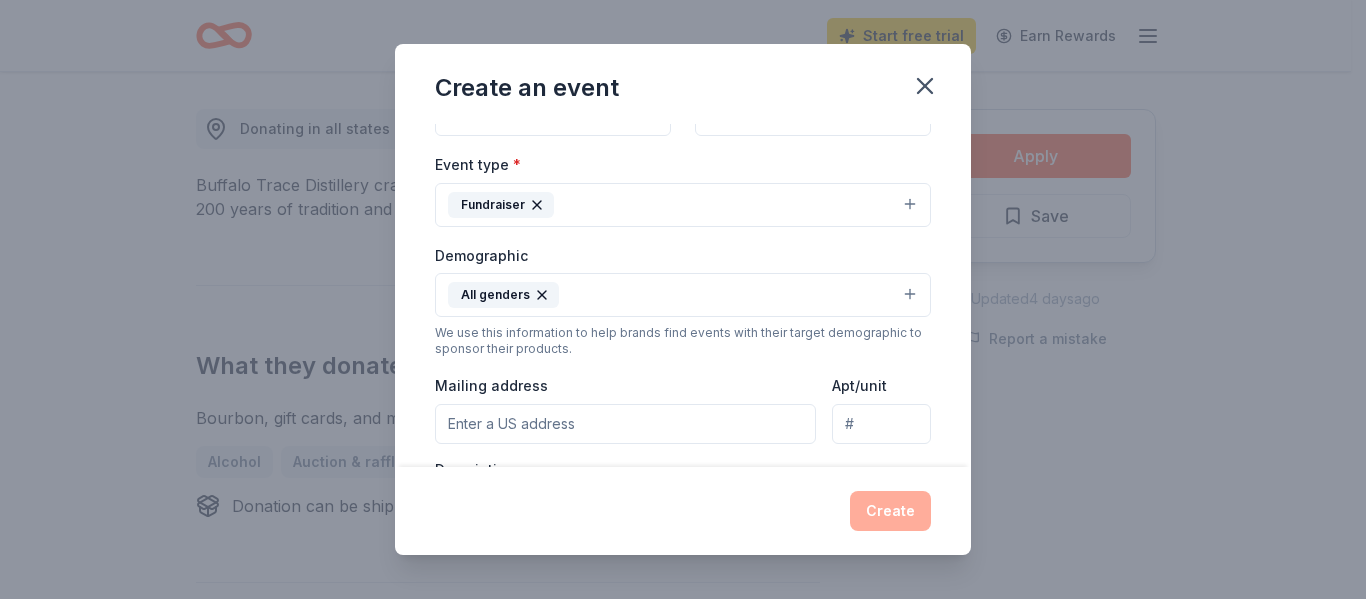 click on "Mailing address" at bounding box center (625, 424) 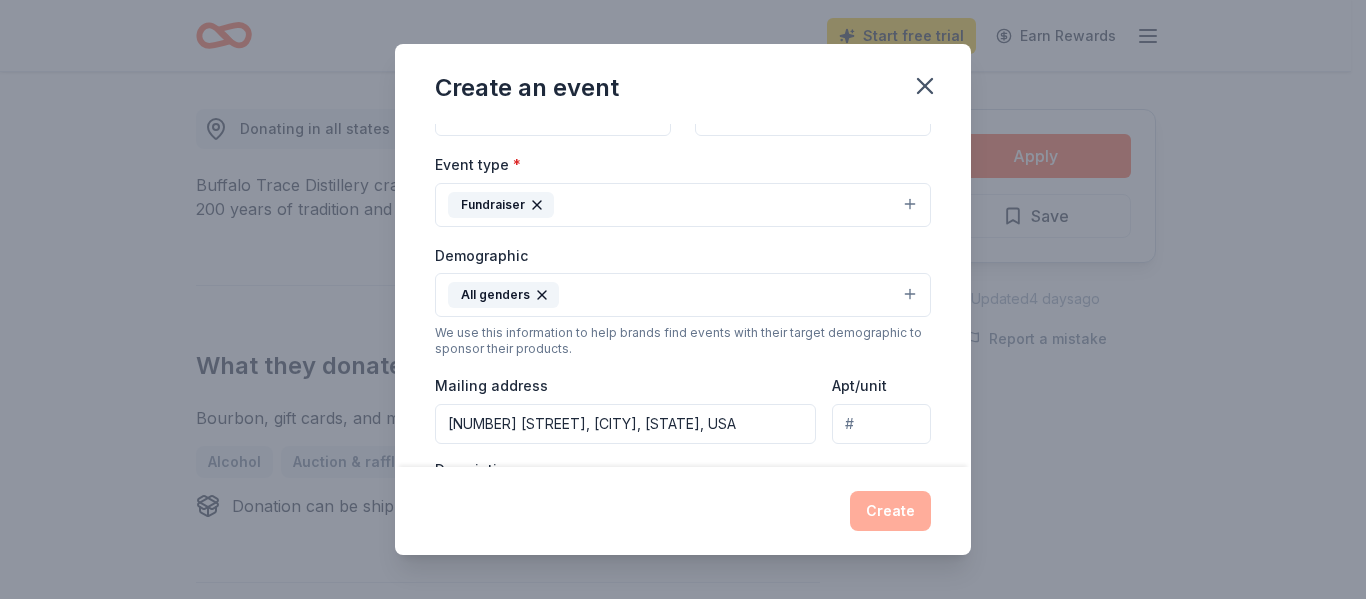 type on "5118 Viola Avenue, Youngstown, OH, 44515" 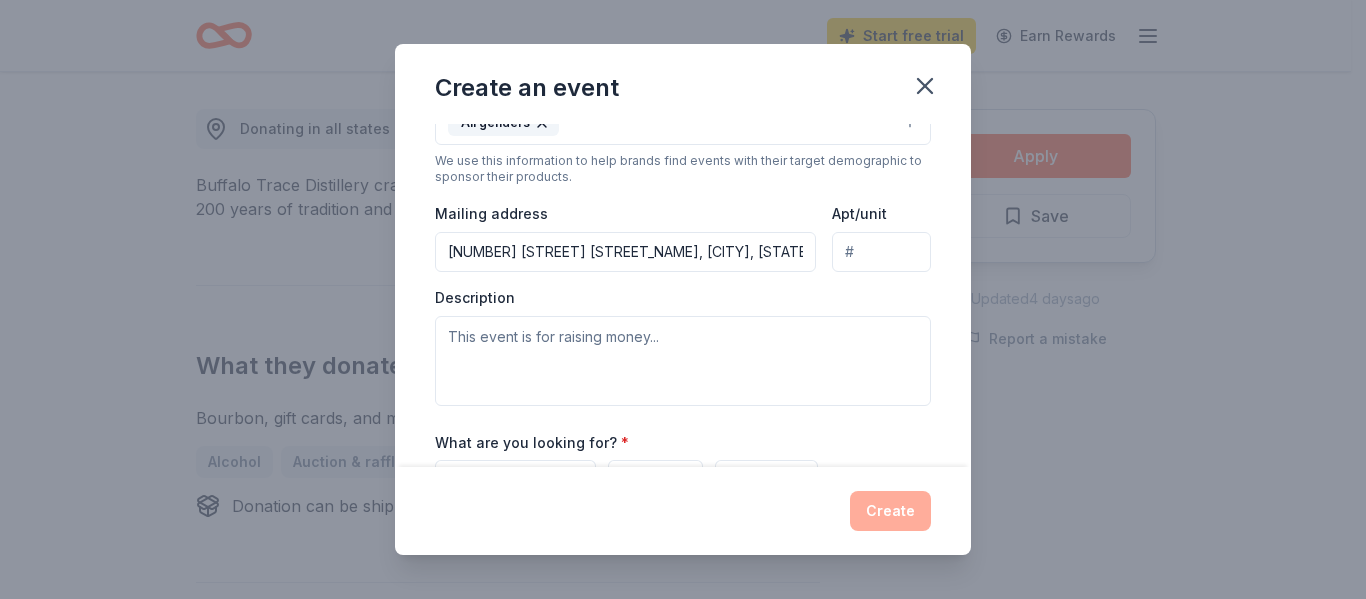 scroll, scrollTop: 405, scrollLeft: 0, axis: vertical 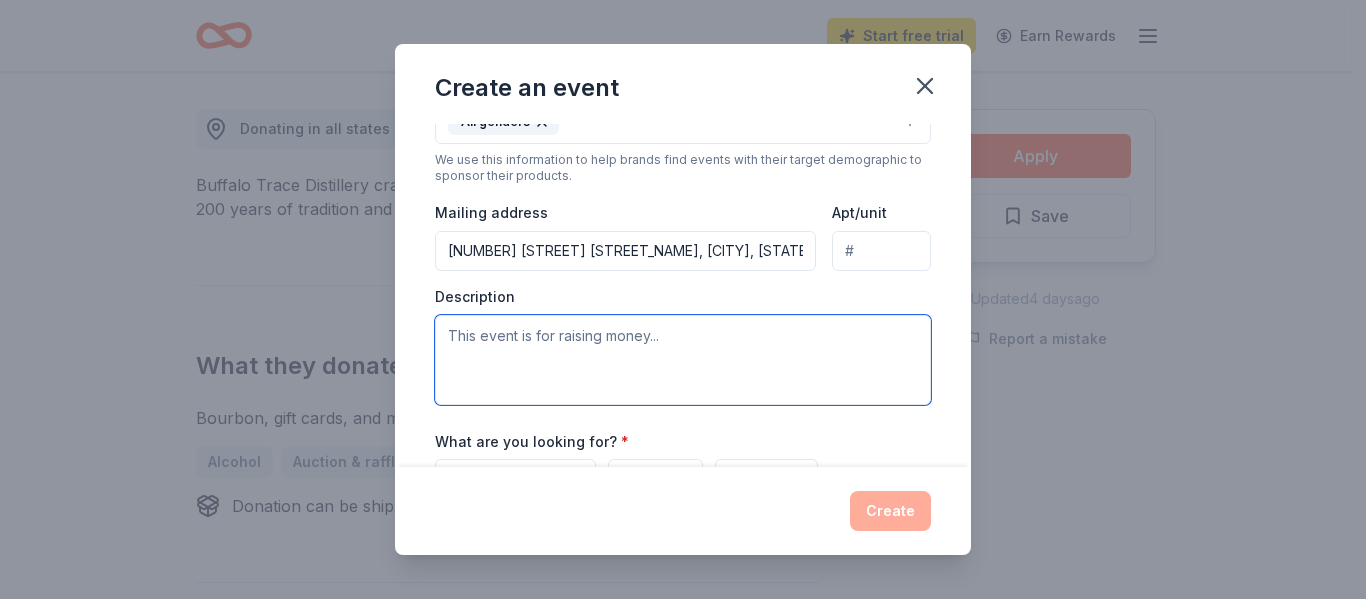 click at bounding box center (683, 360) 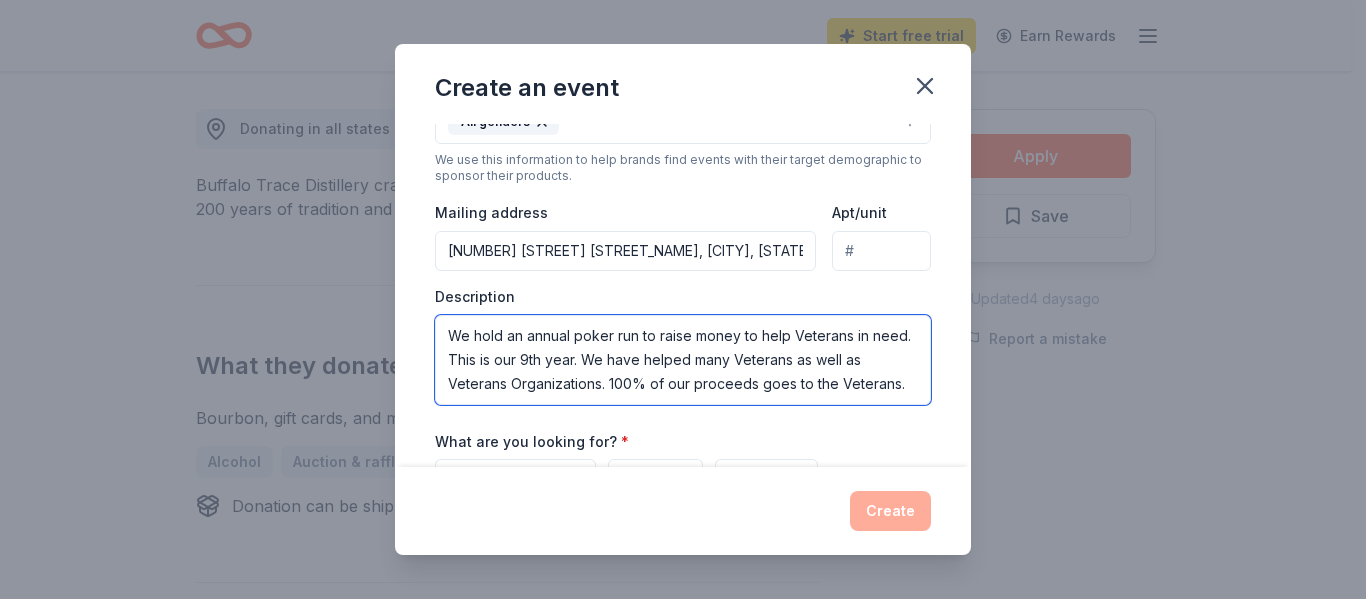 type on "We hold an annual poker run to raise money to help Veterans in need. This is our 9th year. We have helped many Veterans as well as Veterans Organizations. 100% of our proceeds goes to the Veterans." 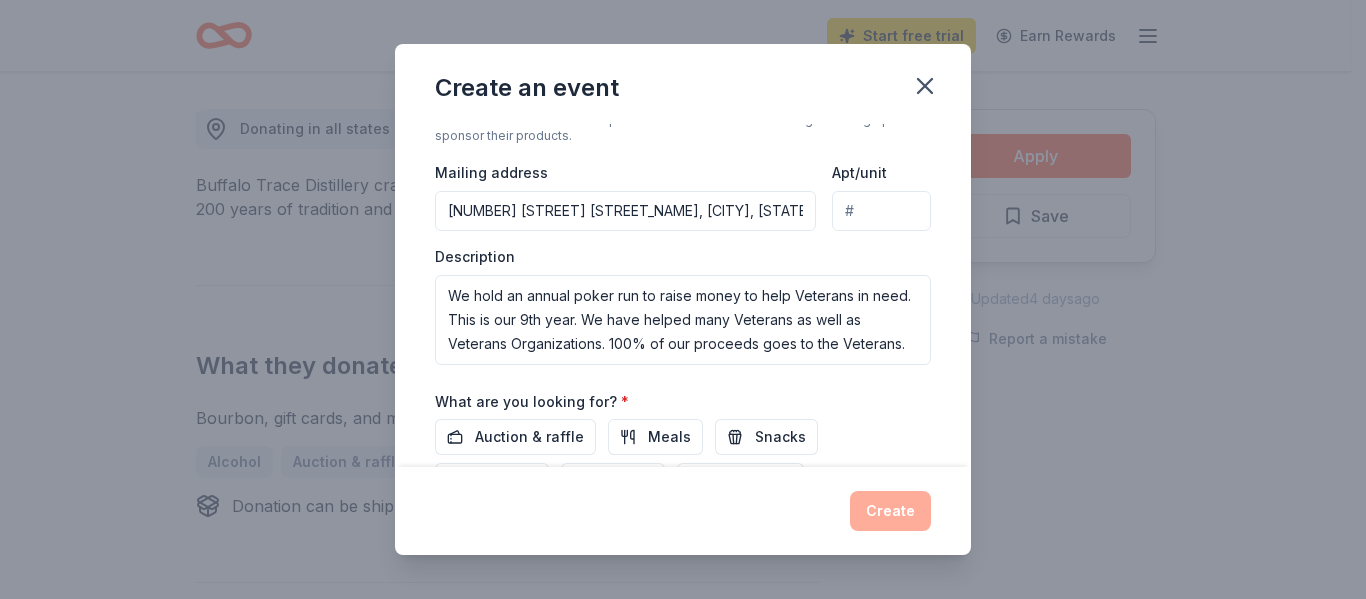 scroll, scrollTop: 485, scrollLeft: 0, axis: vertical 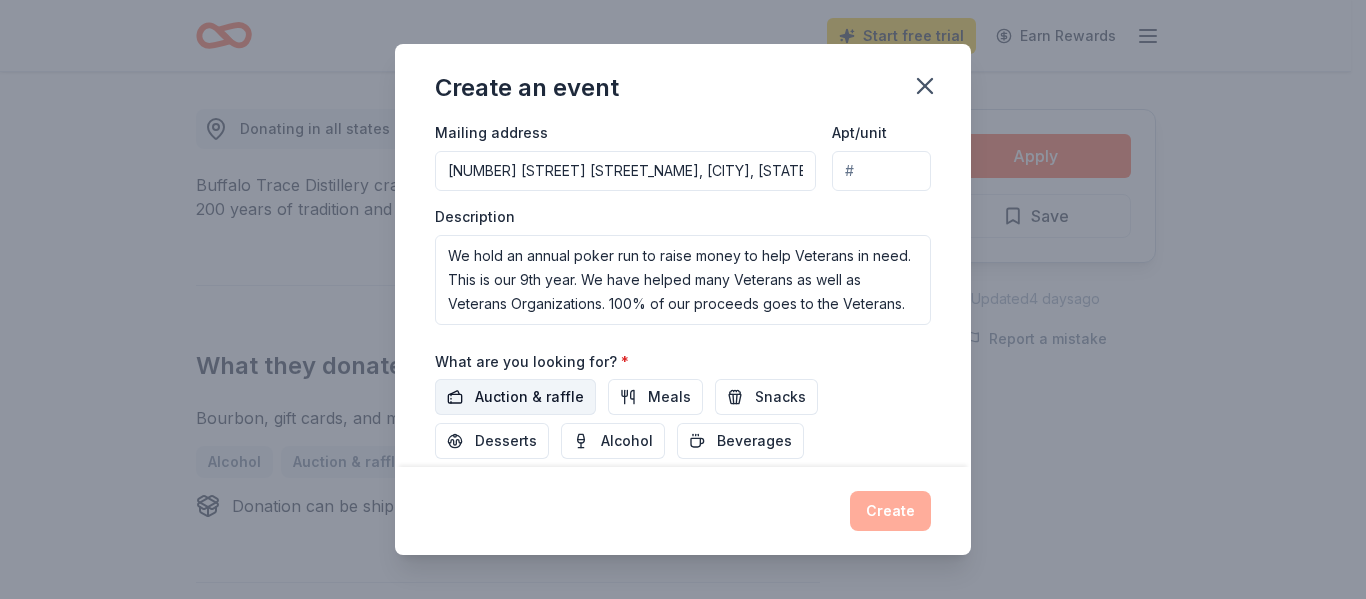 click on "Auction & raffle" at bounding box center (529, 397) 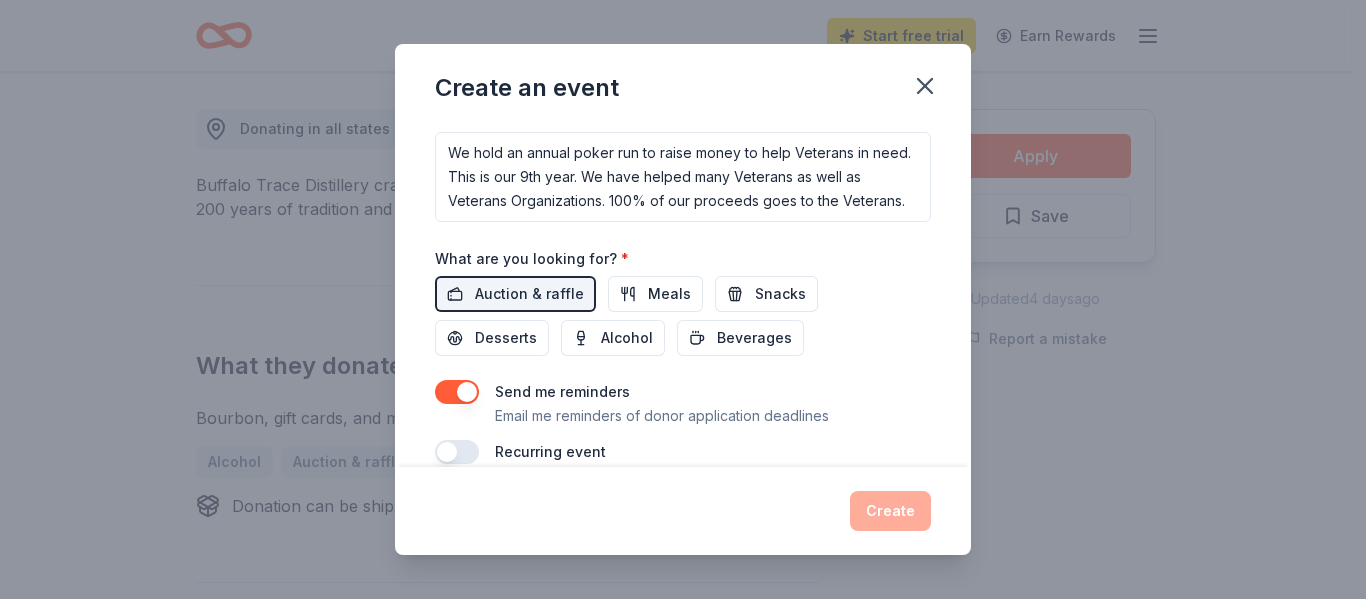 scroll, scrollTop: 617, scrollLeft: 0, axis: vertical 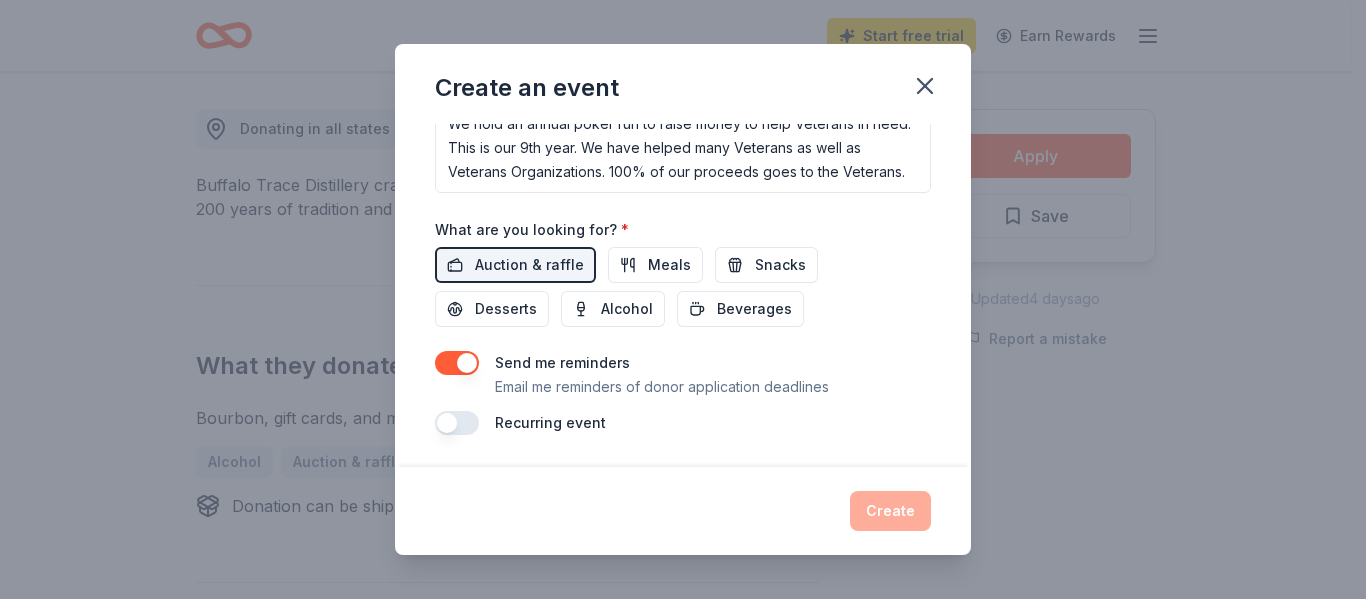 click at bounding box center [457, 423] 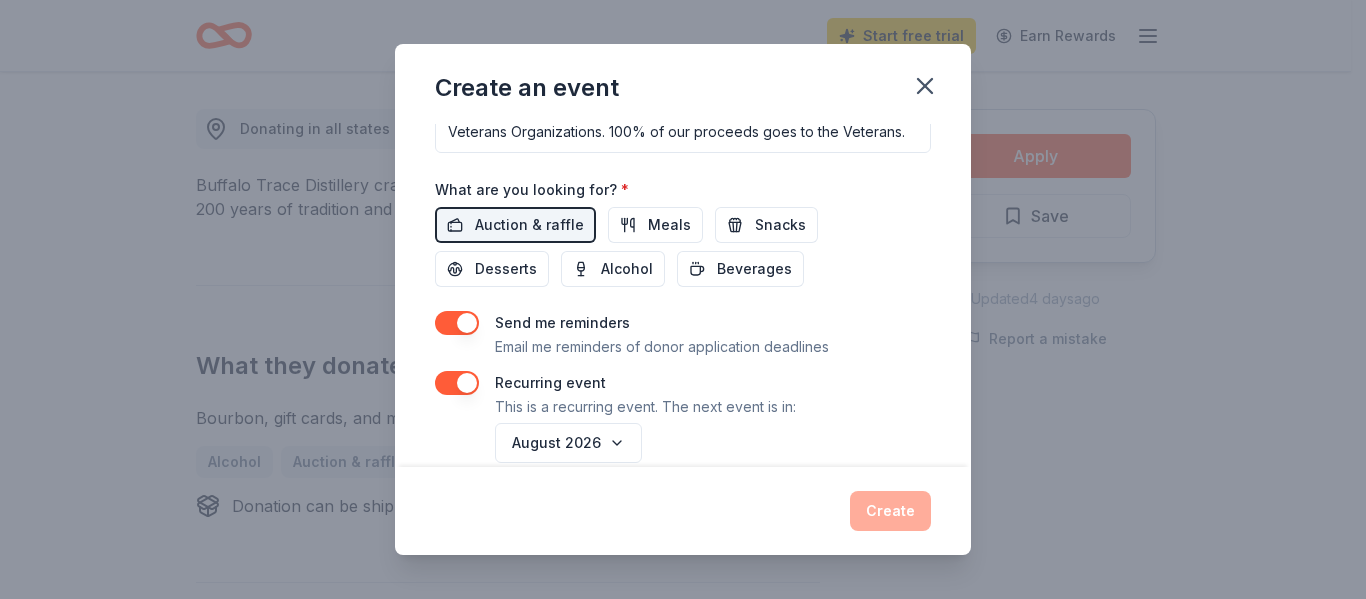 scroll, scrollTop: 689, scrollLeft: 0, axis: vertical 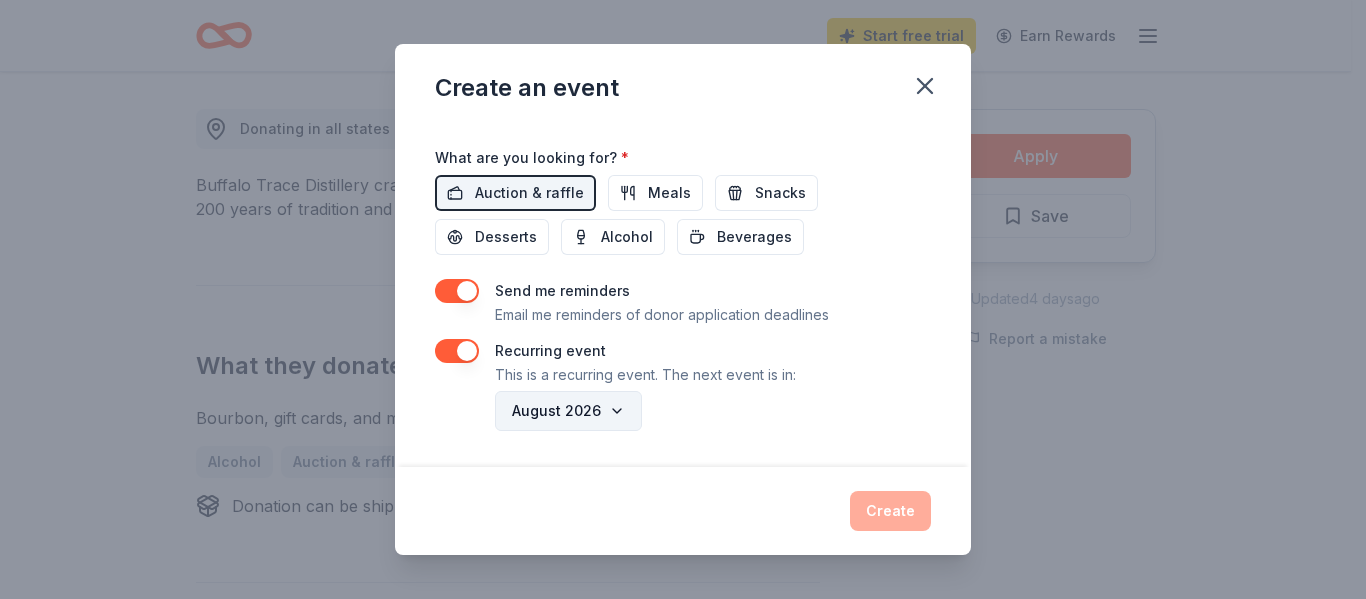 click on "August 2026" at bounding box center [568, 411] 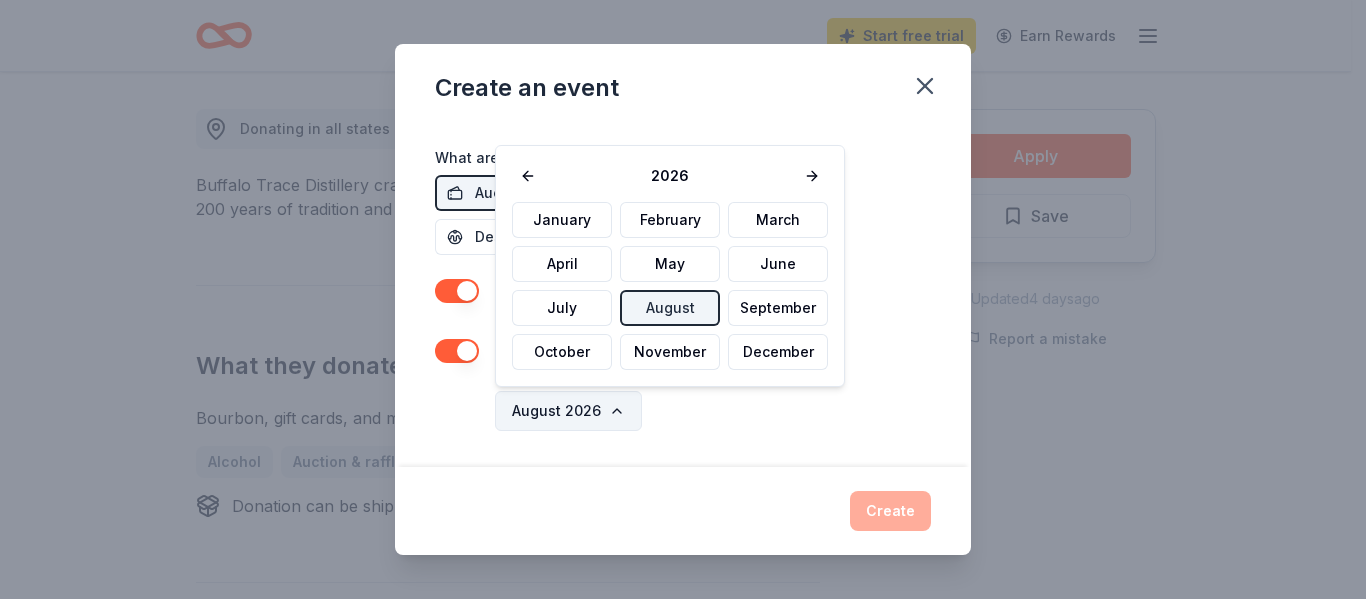 click on "August 2026" at bounding box center (568, 411) 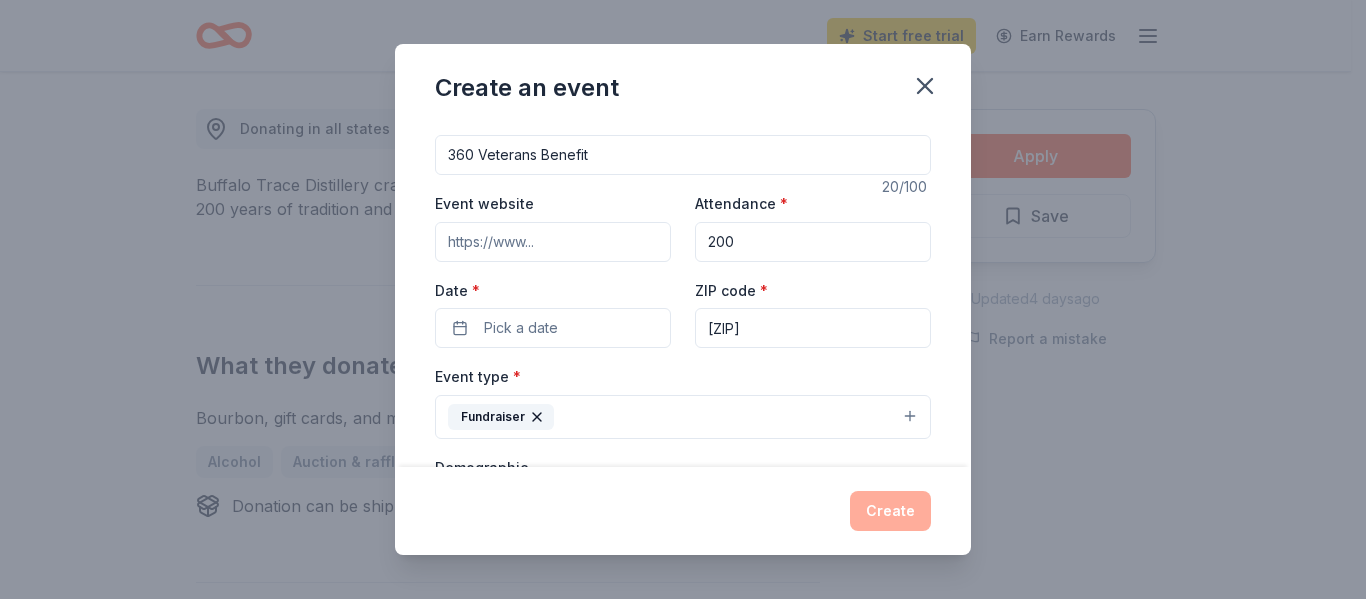scroll, scrollTop: 0, scrollLeft: 0, axis: both 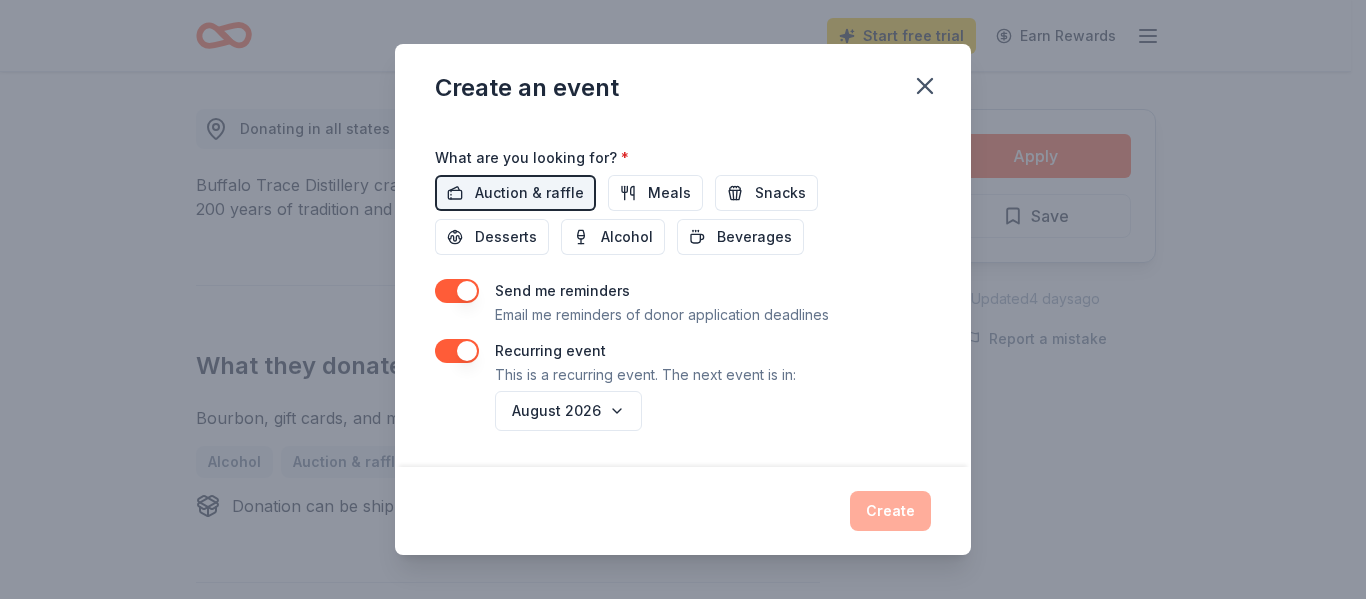 click on "Create" at bounding box center [683, 511] 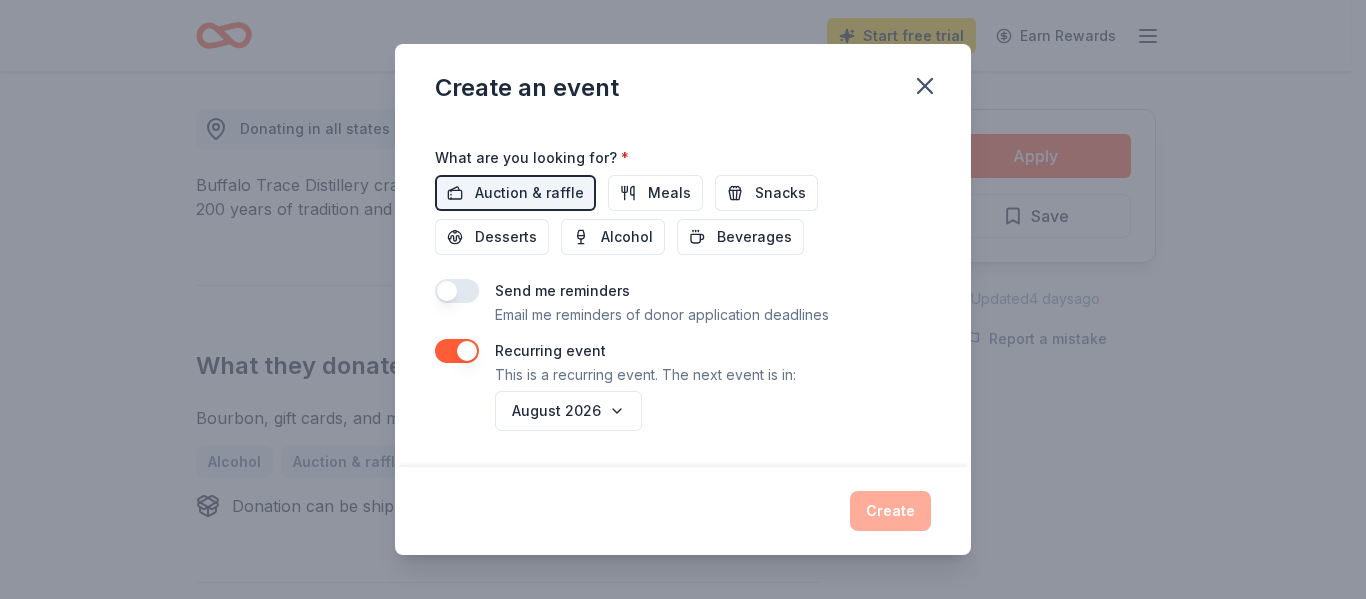 click at bounding box center [457, 291] 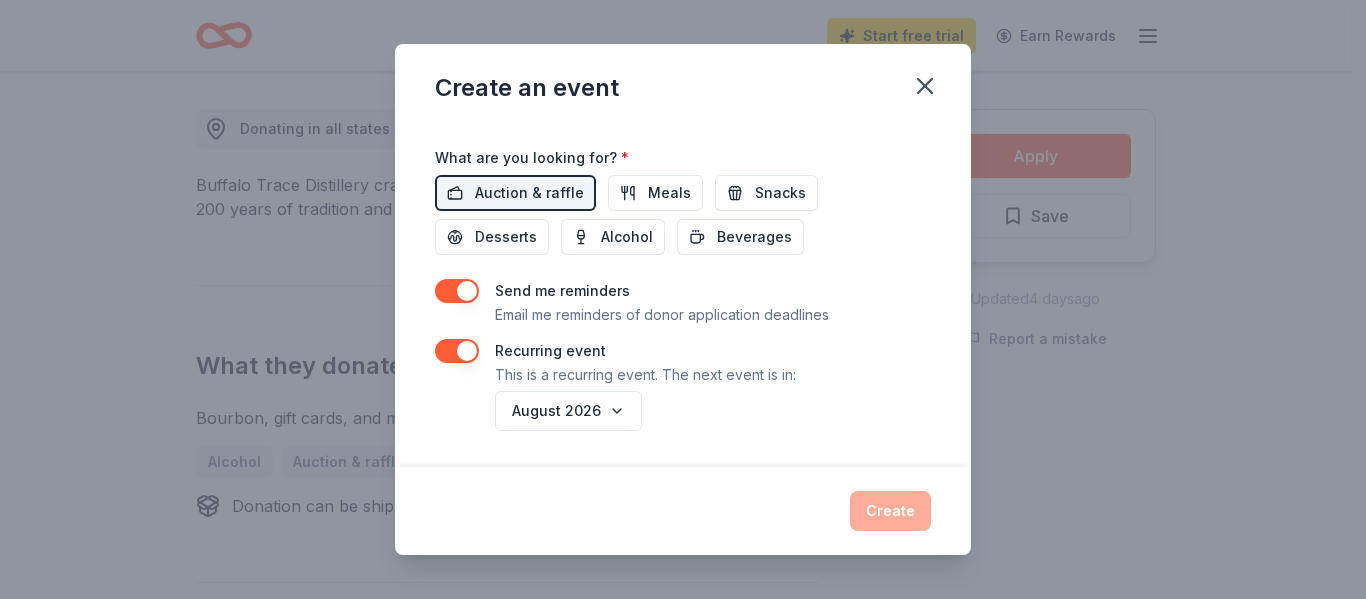 click at bounding box center (457, 351) 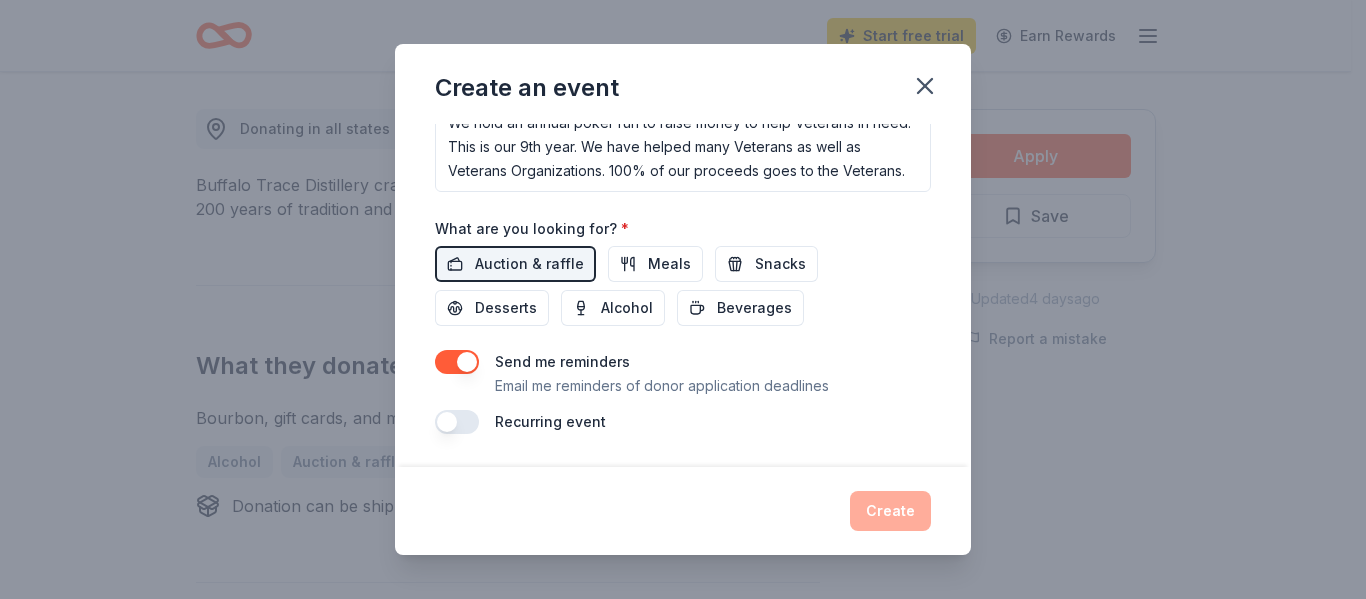 scroll, scrollTop: 618, scrollLeft: 0, axis: vertical 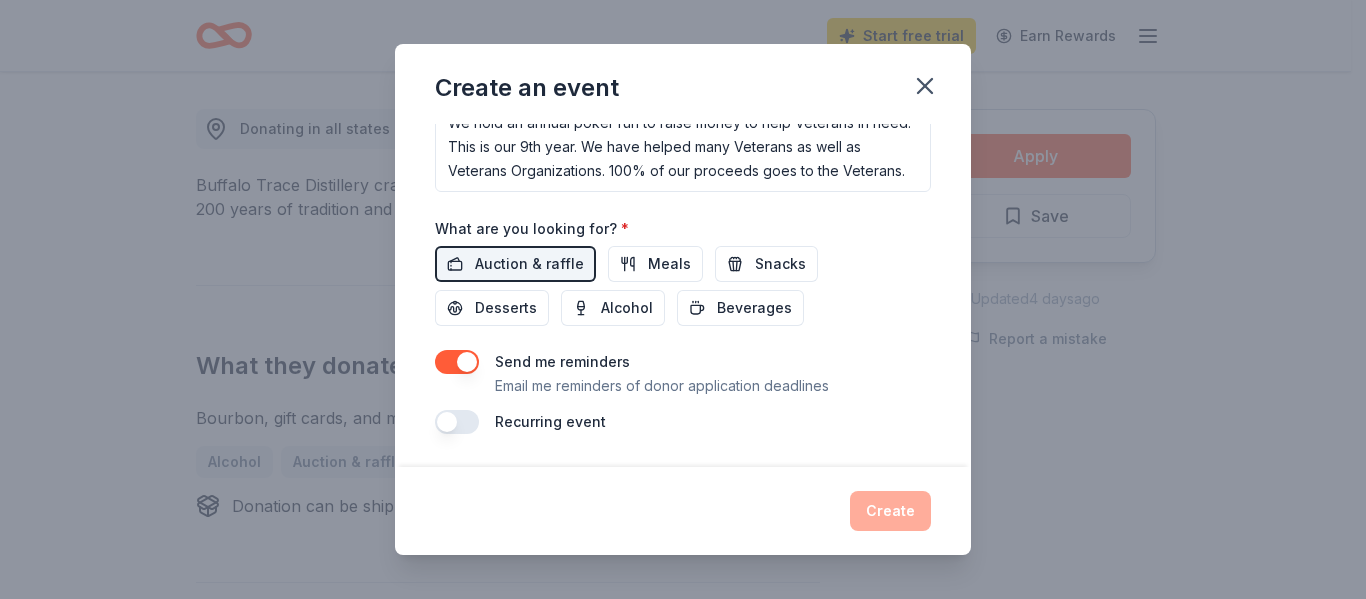 click at bounding box center (457, 422) 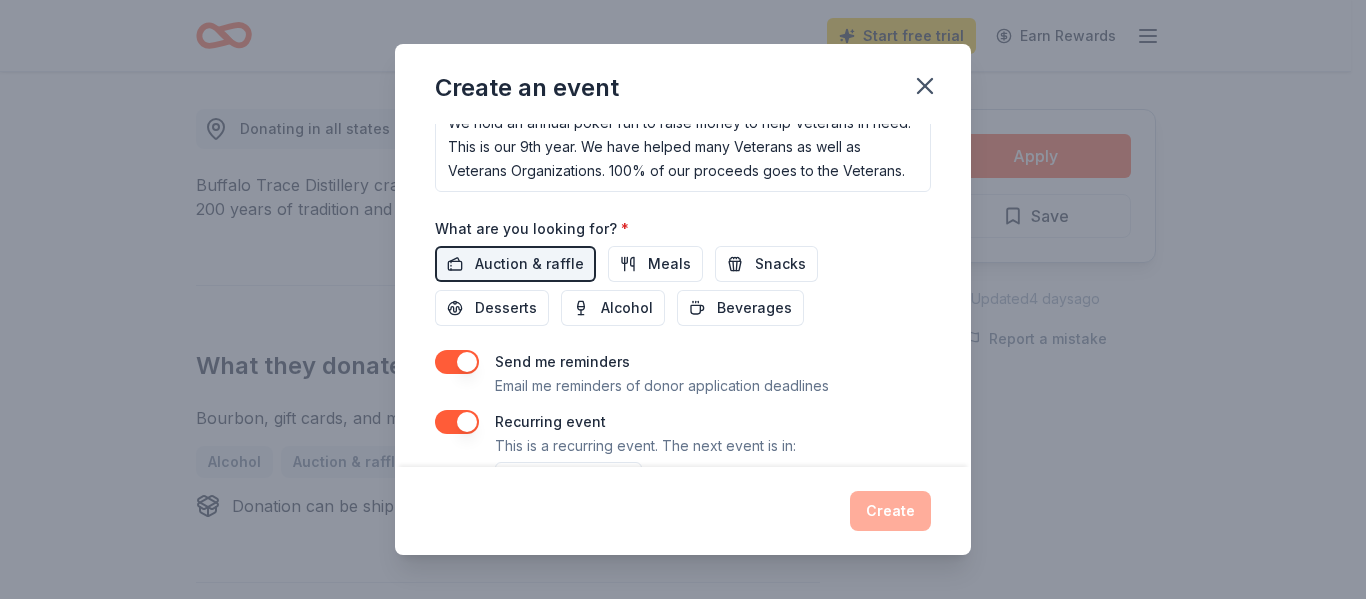 scroll, scrollTop: 689, scrollLeft: 0, axis: vertical 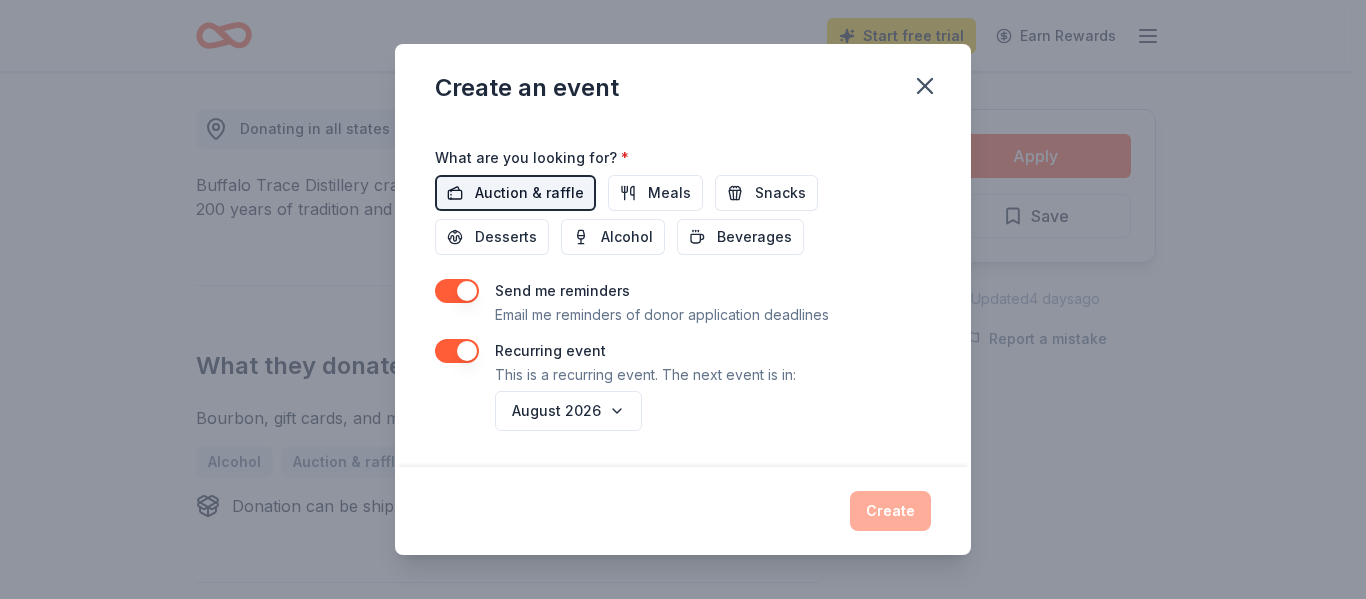 click on "Auction & raffle" at bounding box center (529, 193) 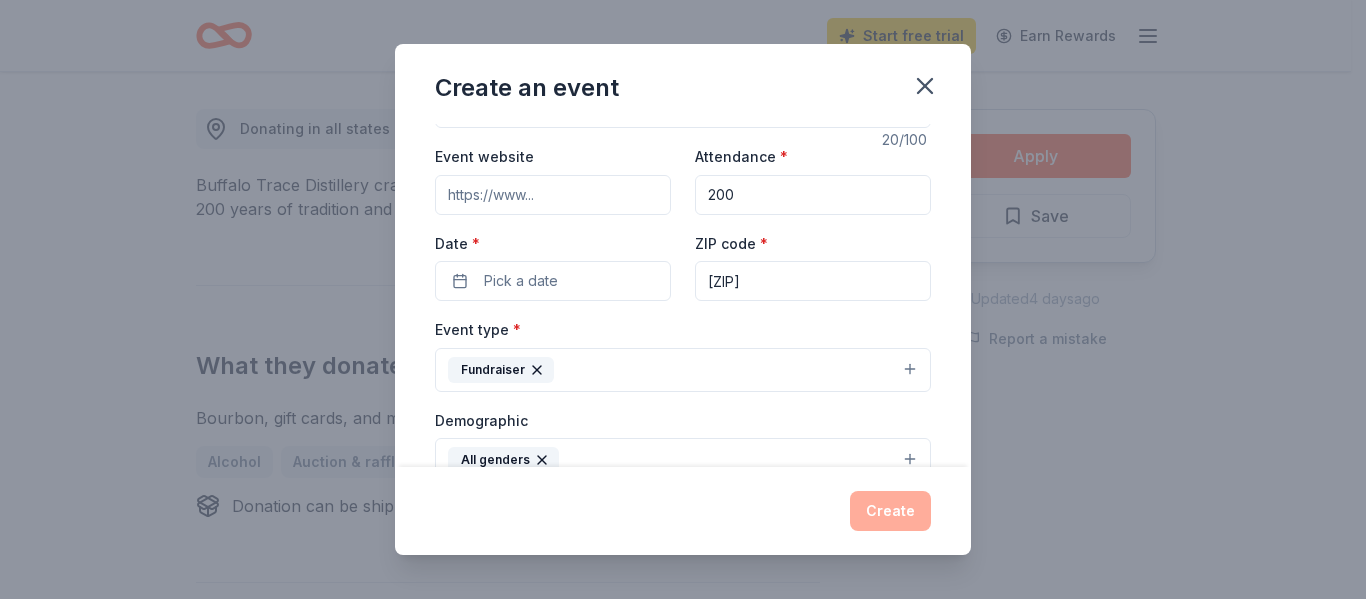 scroll, scrollTop: 71, scrollLeft: 0, axis: vertical 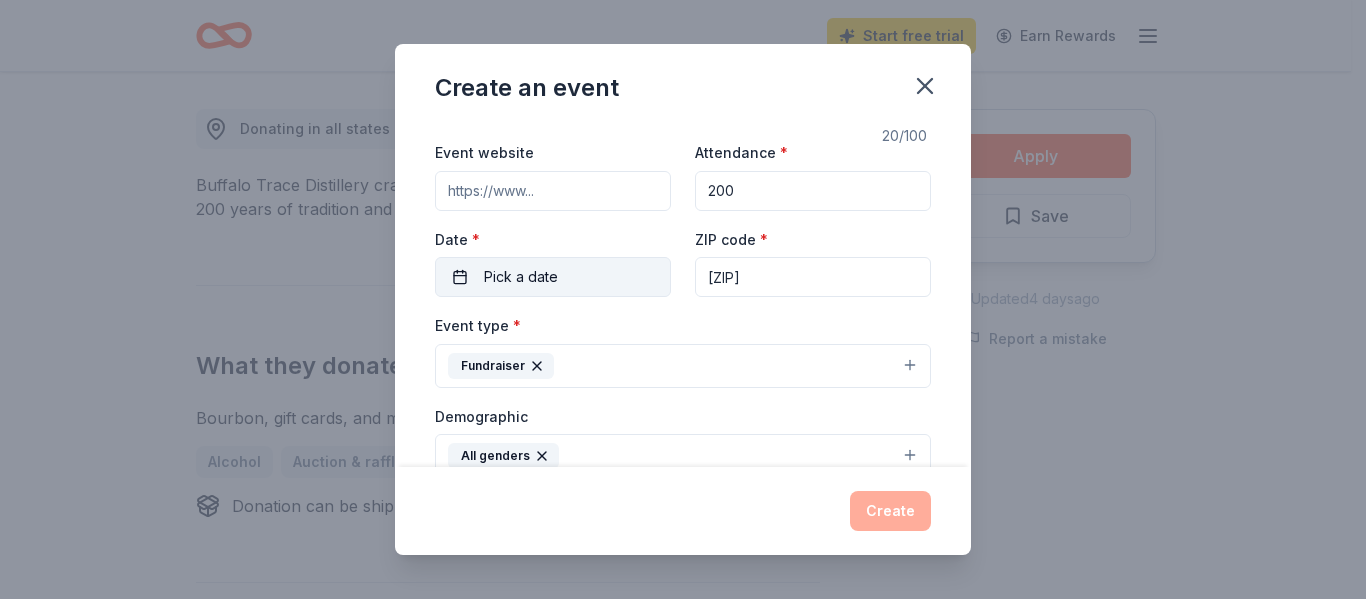 click on "Pick a date" at bounding box center (521, 277) 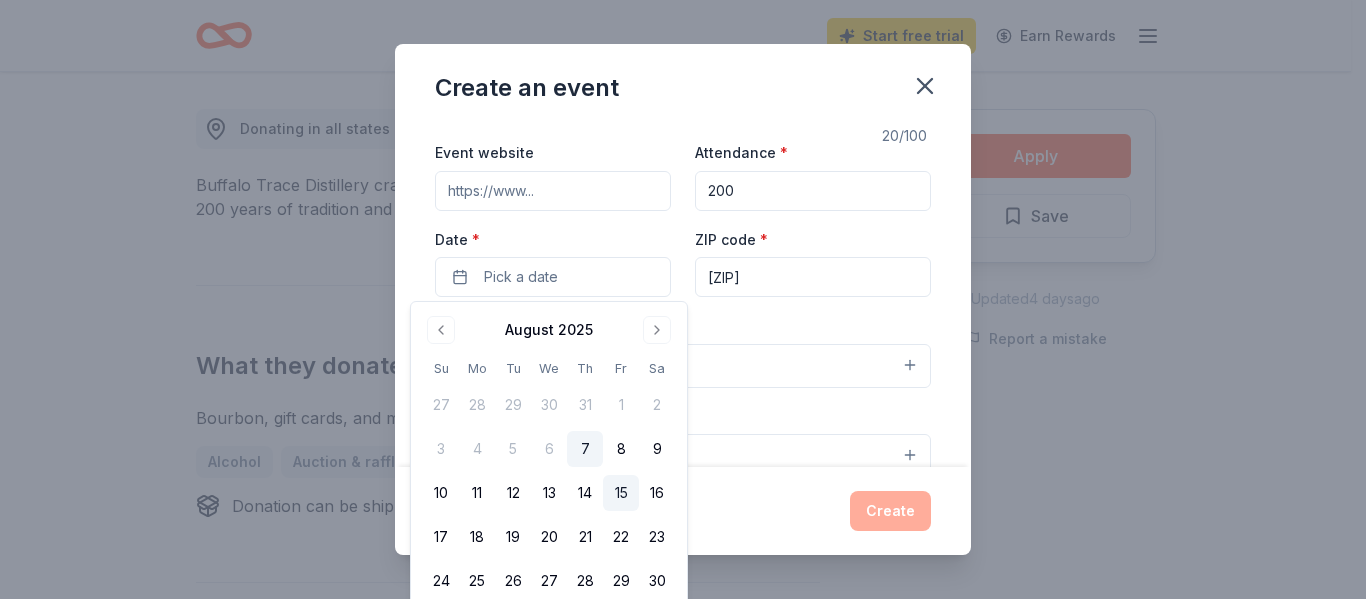 click on "15" at bounding box center (621, 493) 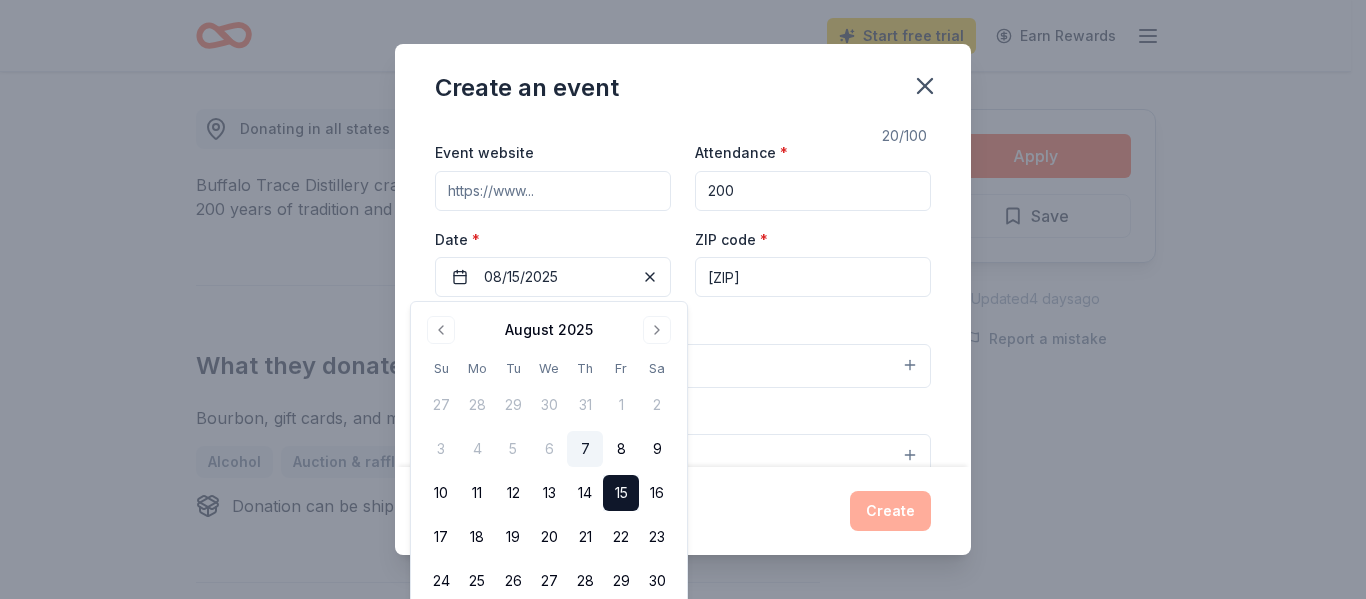 click on "Demographic All genders" at bounding box center [683, 441] 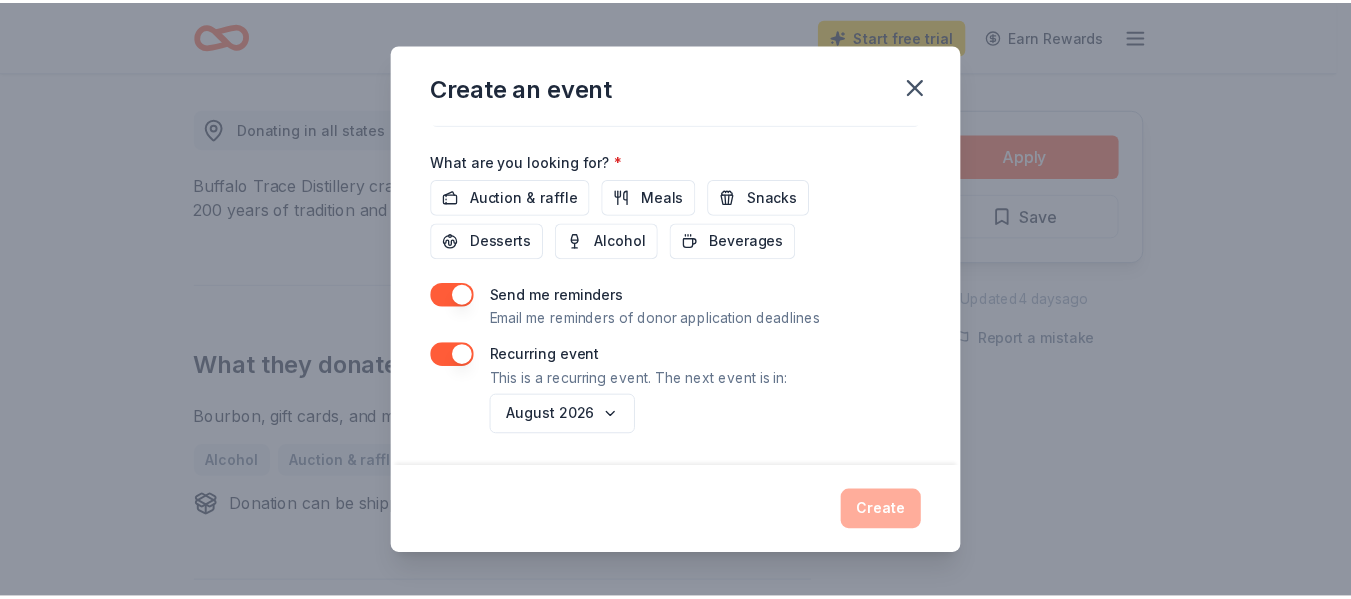 scroll, scrollTop: 689, scrollLeft: 0, axis: vertical 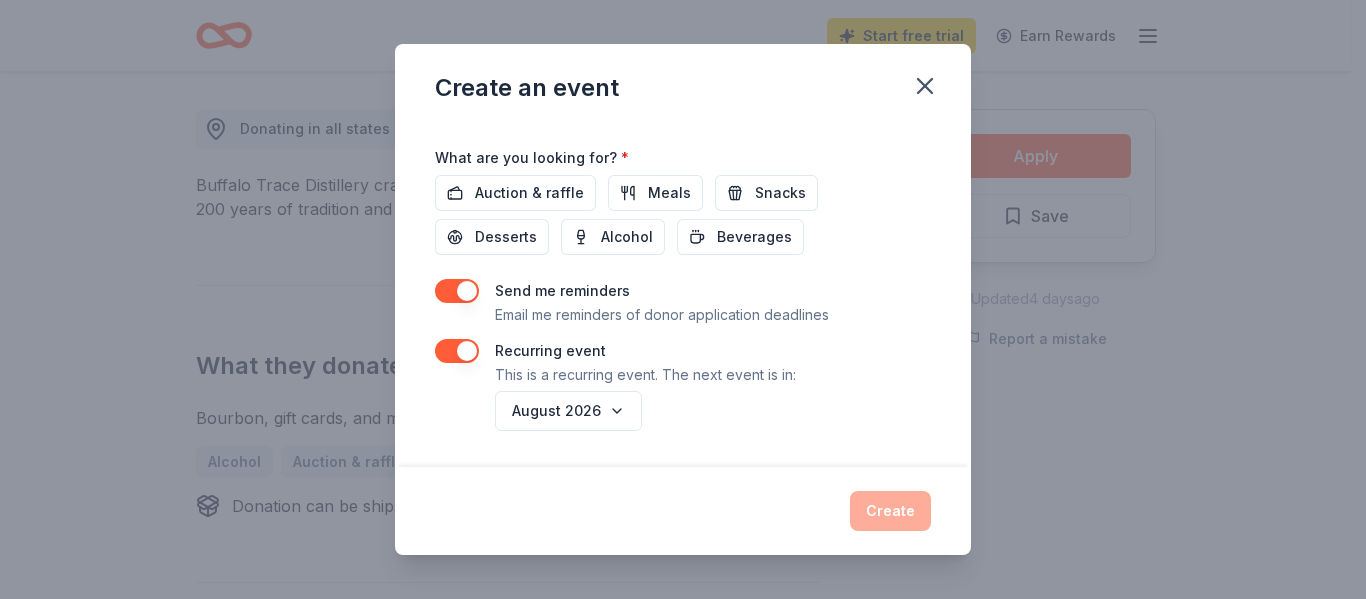 click on "Create" at bounding box center (683, 511) 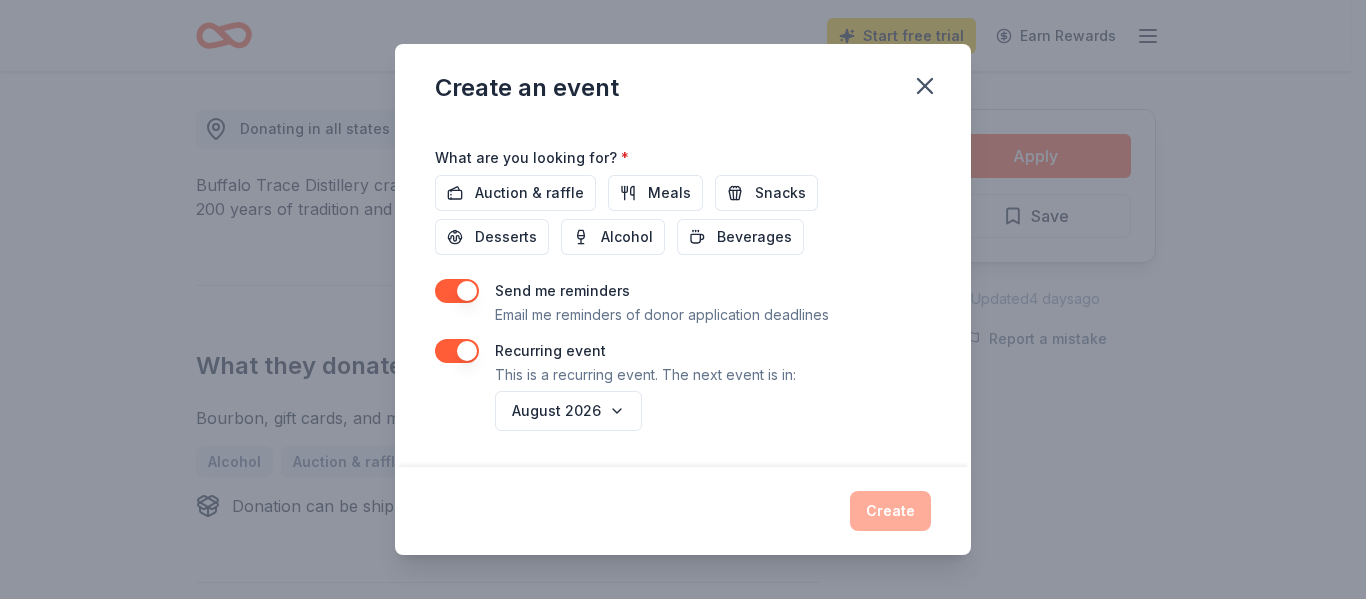 drag, startPoint x: 924, startPoint y: 91, endPoint x: 786, endPoint y: 86, distance: 138.09055 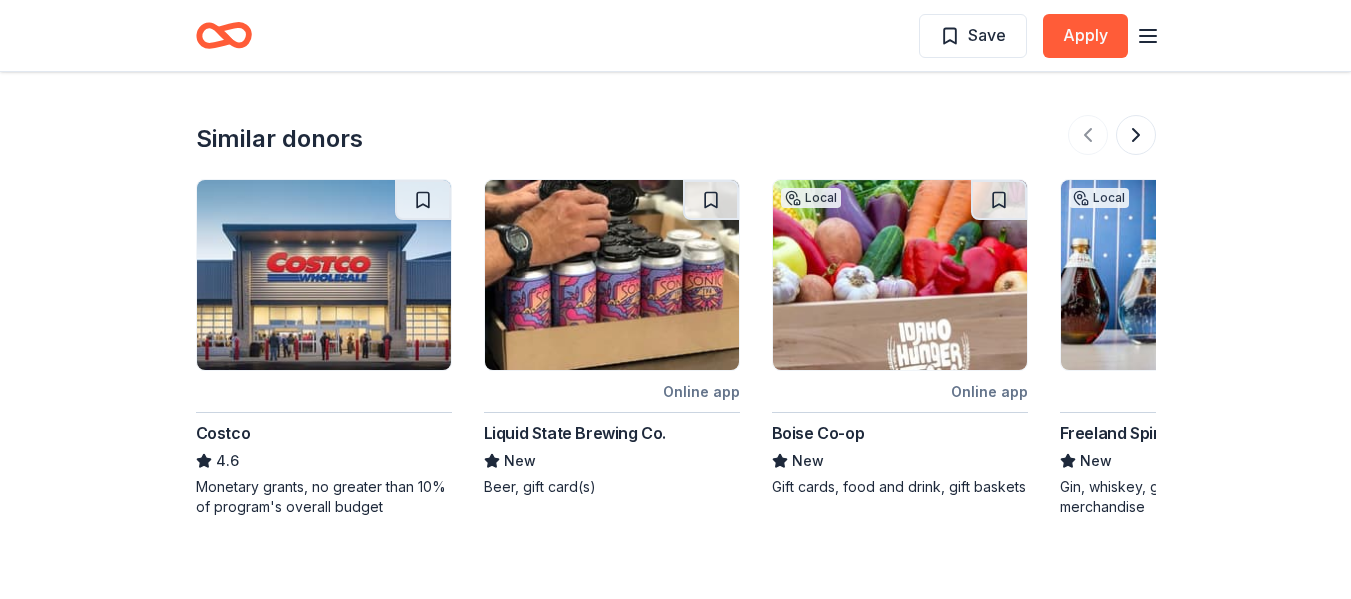 scroll, scrollTop: 1915, scrollLeft: 0, axis: vertical 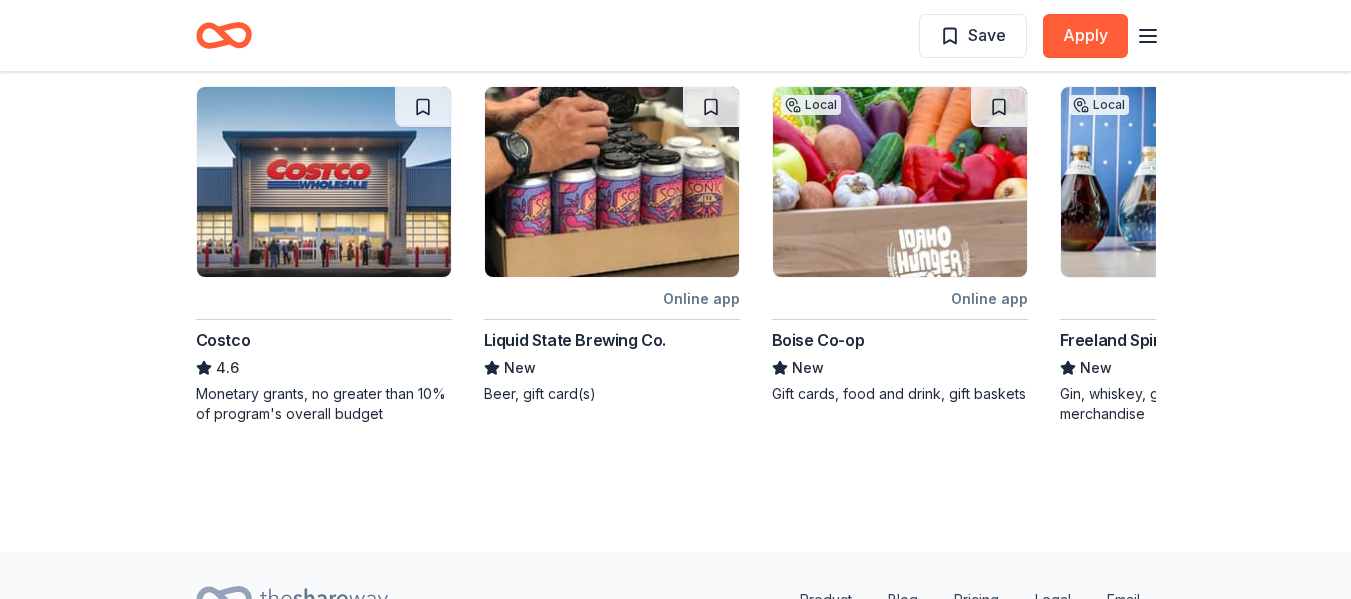 click on "Online app" at bounding box center (701, 298) 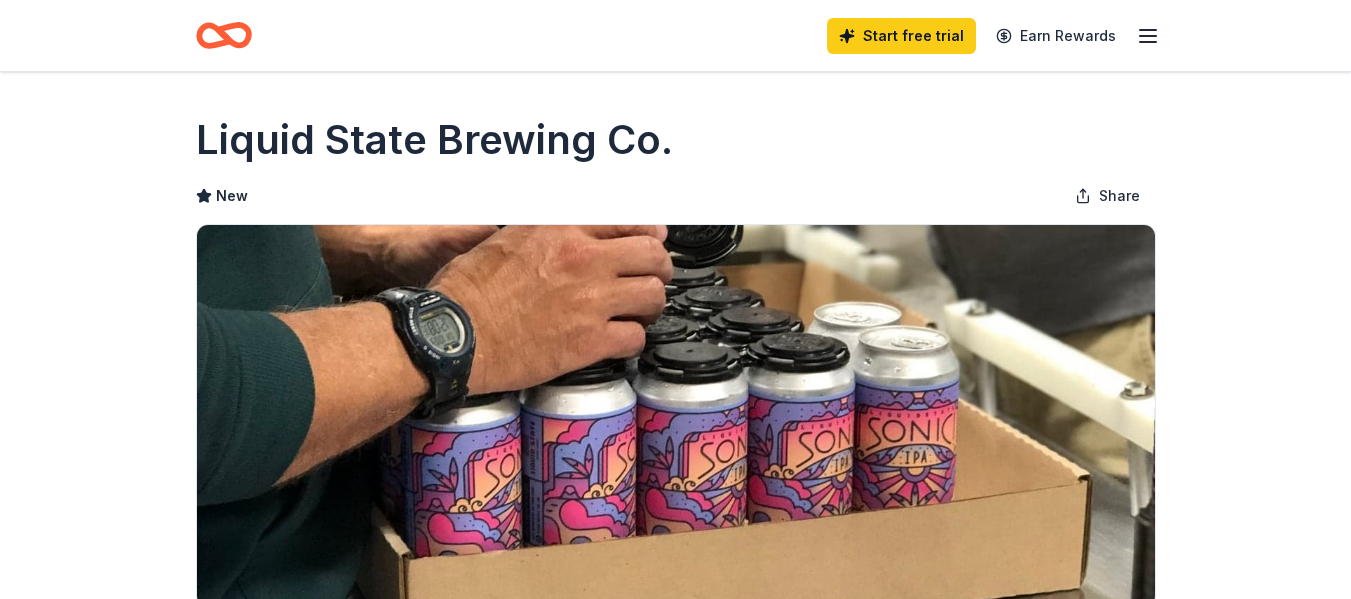 scroll, scrollTop: 0, scrollLeft: 0, axis: both 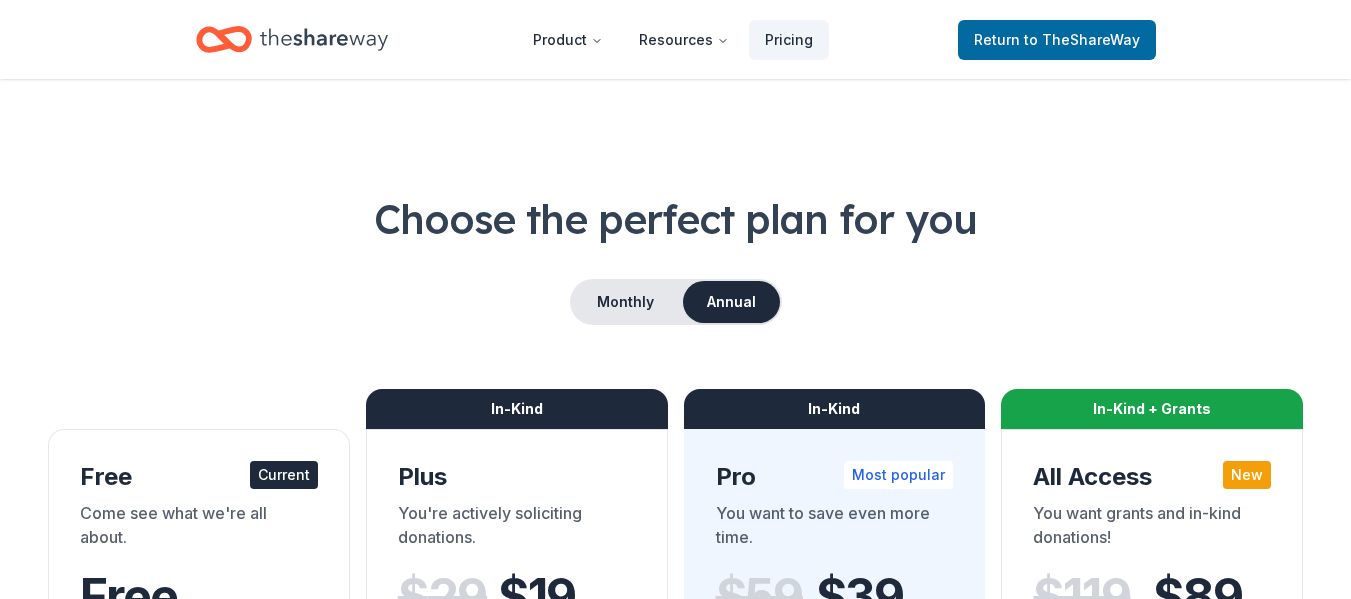 click on "Current" at bounding box center (284, 475) 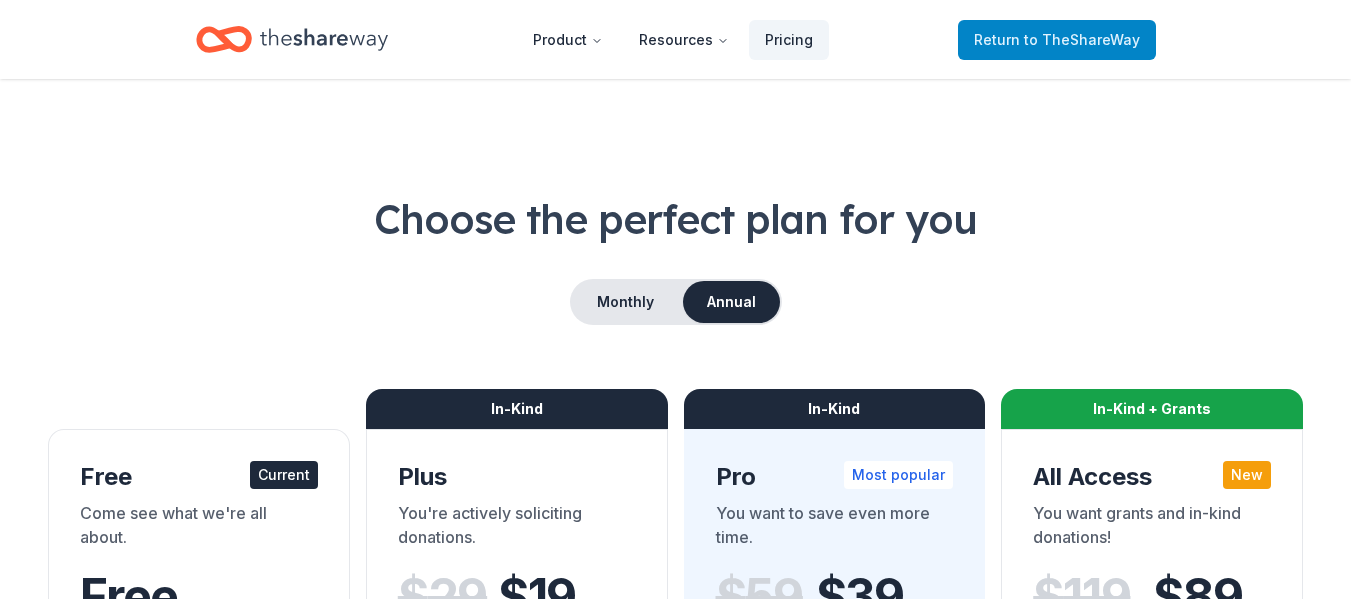 click on "to TheShareWay" at bounding box center (1082, 39) 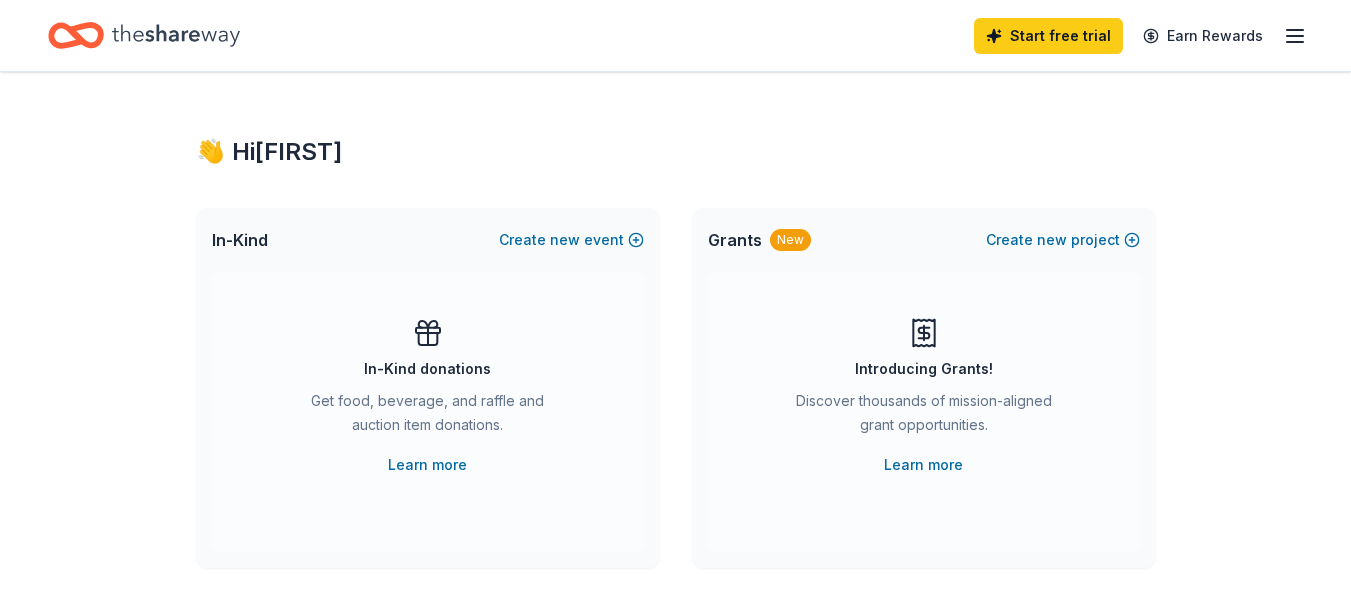 click on "Start free  trial" at bounding box center (1048, 36) 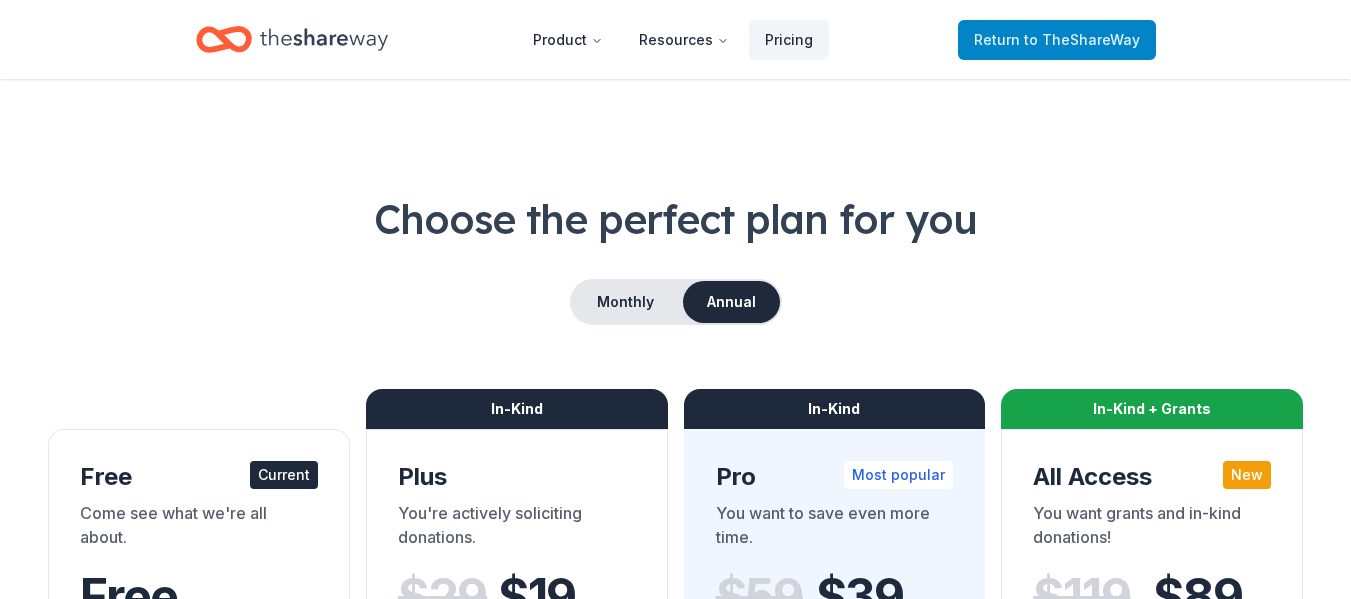 click on "Return to TheShareWay" at bounding box center [1057, 40] 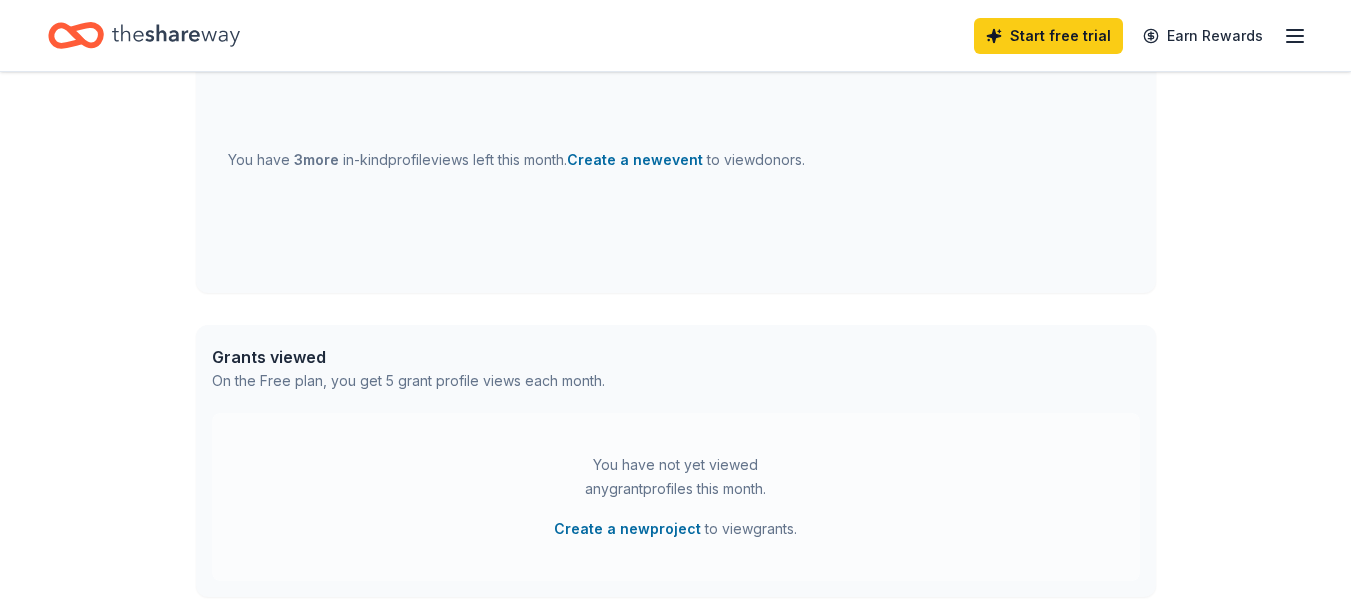 scroll, scrollTop: 0, scrollLeft: 0, axis: both 